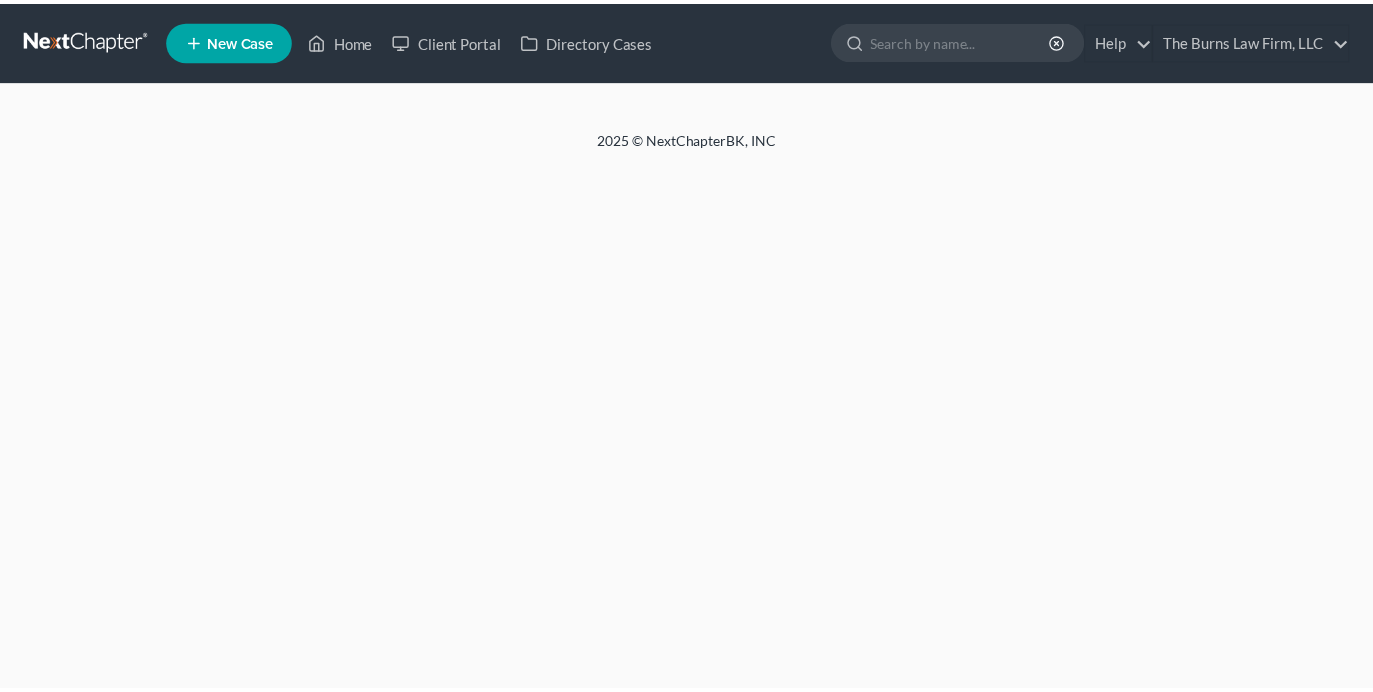 scroll, scrollTop: 0, scrollLeft: 0, axis: both 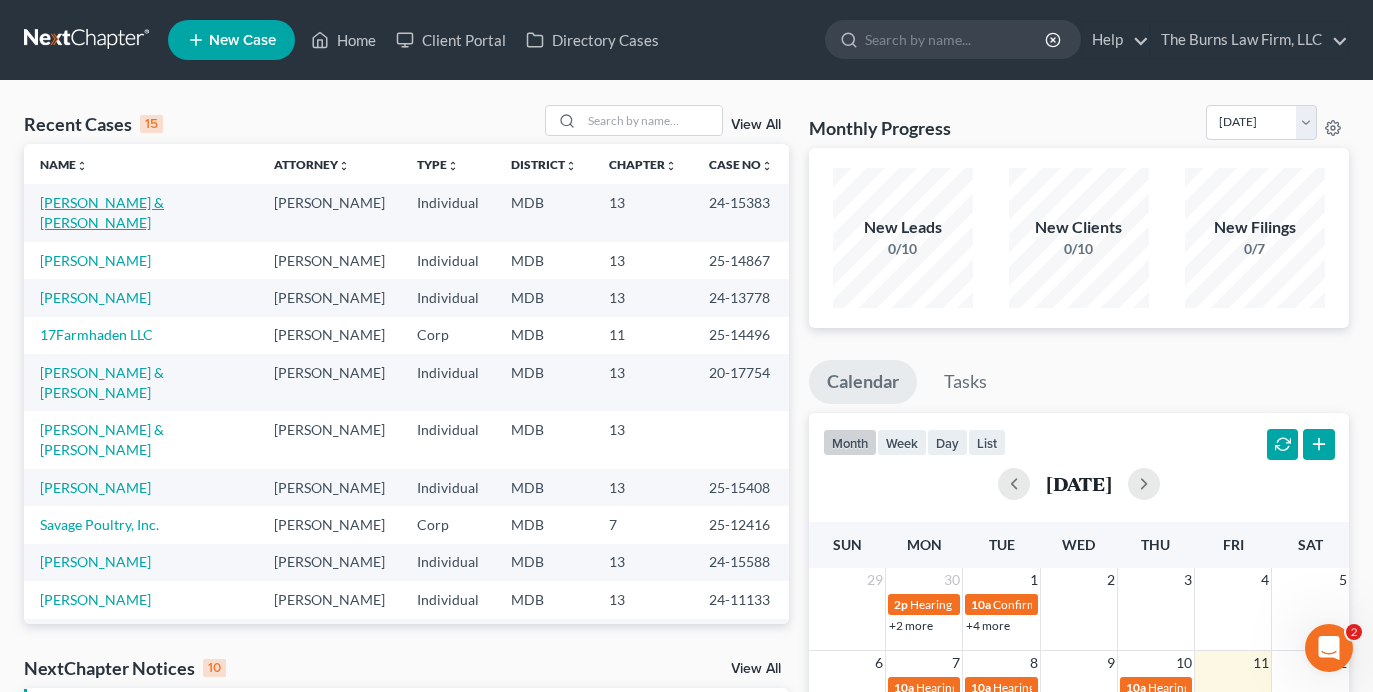 click on "[PERSON_NAME] & [PERSON_NAME]" at bounding box center [102, 212] 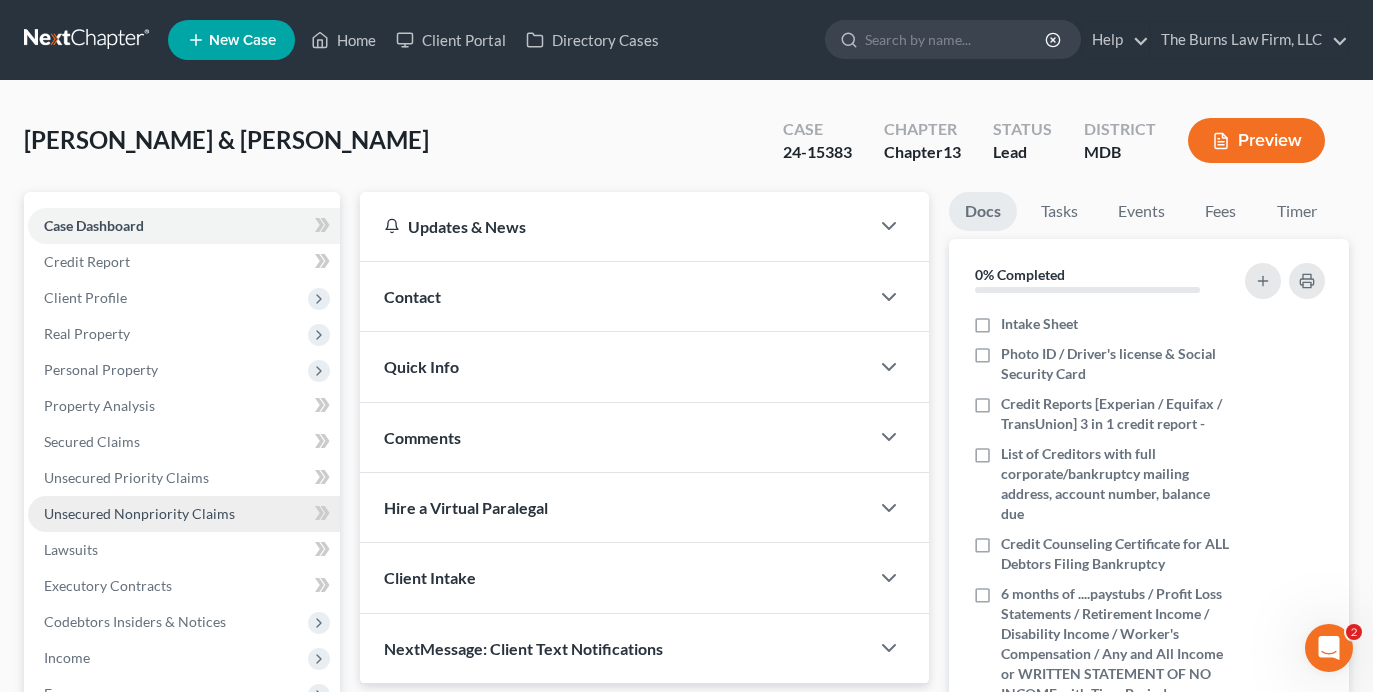 scroll, scrollTop: 100, scrollLeft: 0, axis: vertical 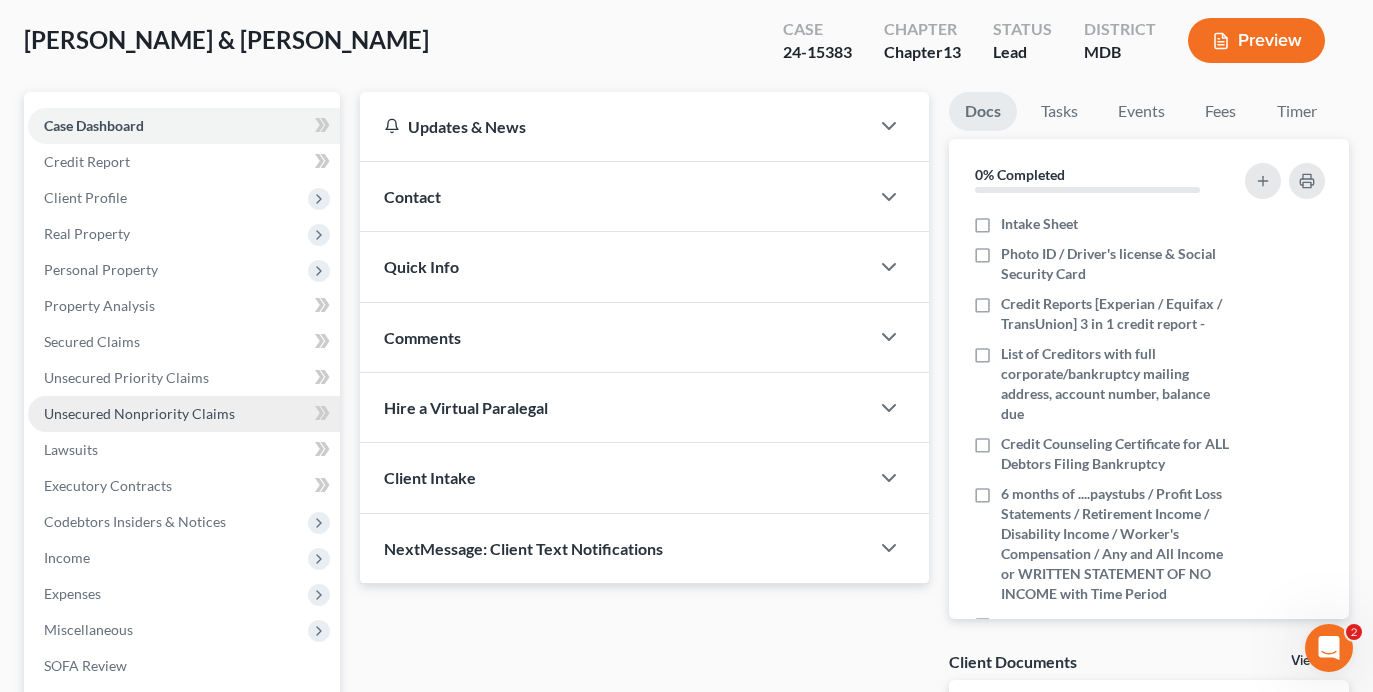 click on "Unsecured Nonpriority Claims" at bounding box center [139, 413] 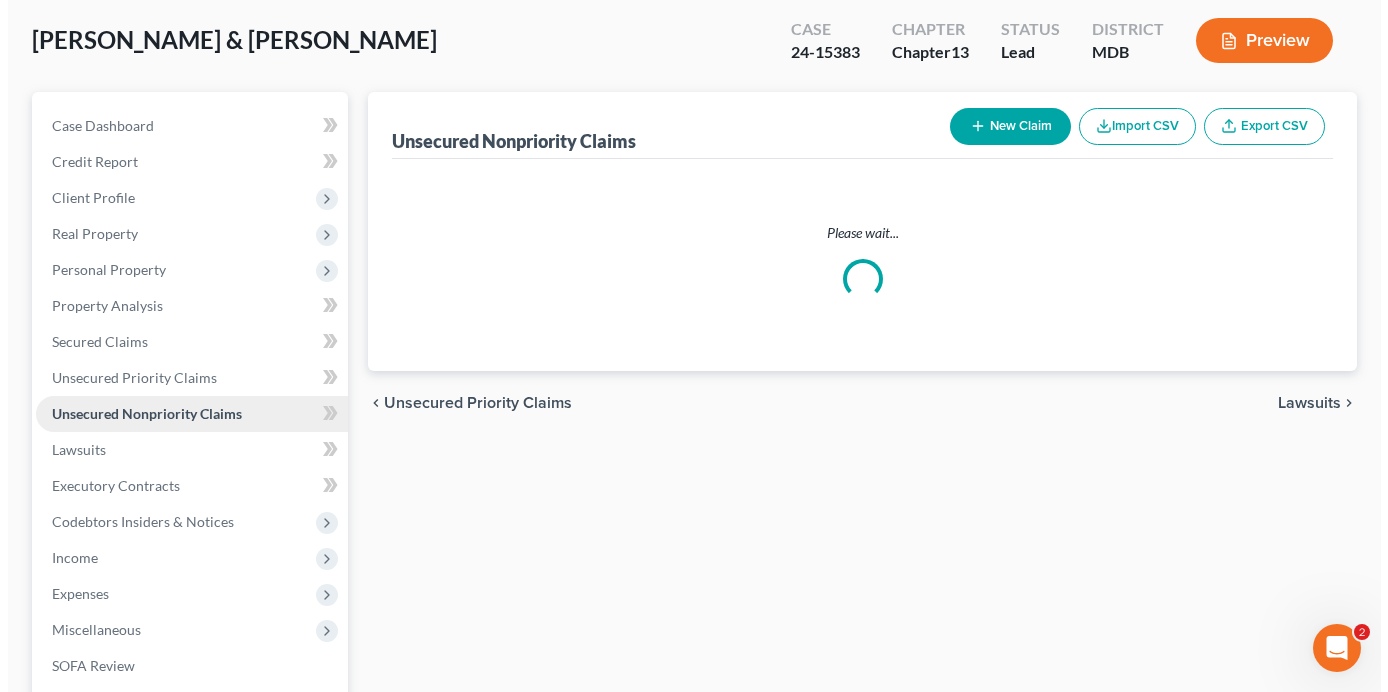 scroll, scrollTop: 0, scrollLeft: 0, axis: both 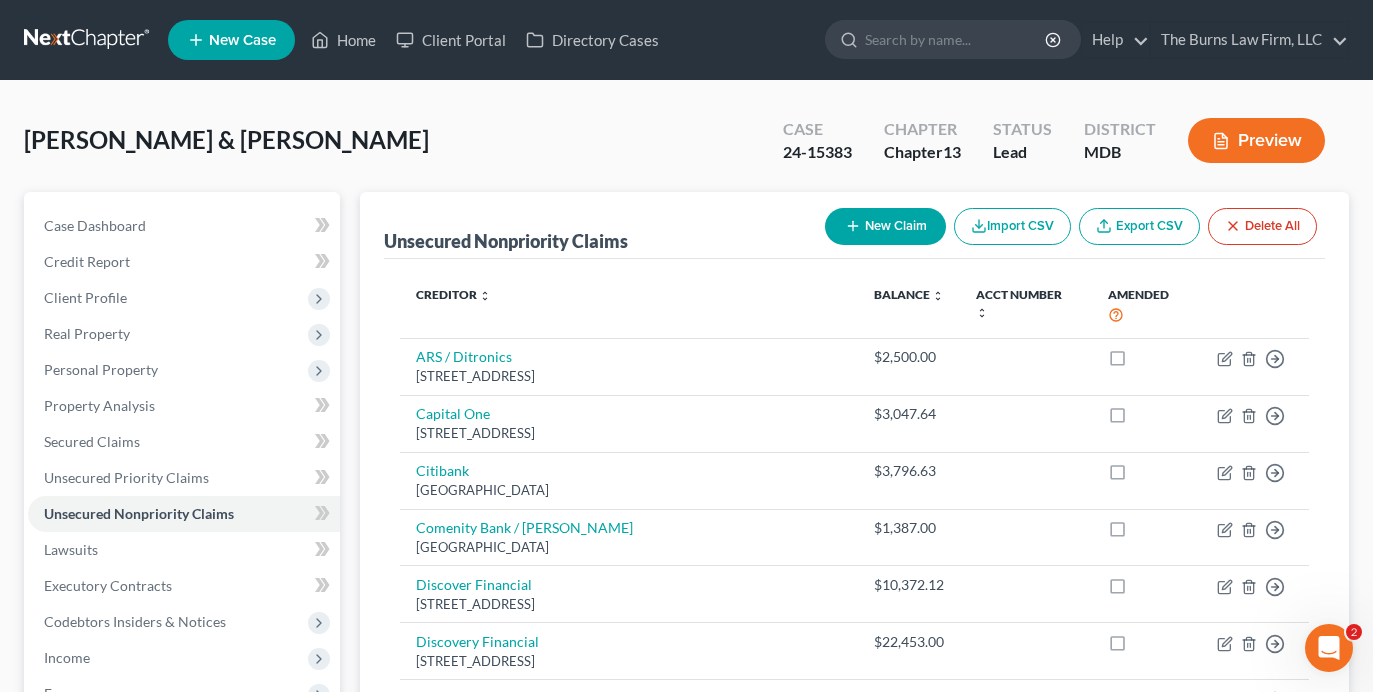 click on "New Claim" at bounding box center (885, 226) 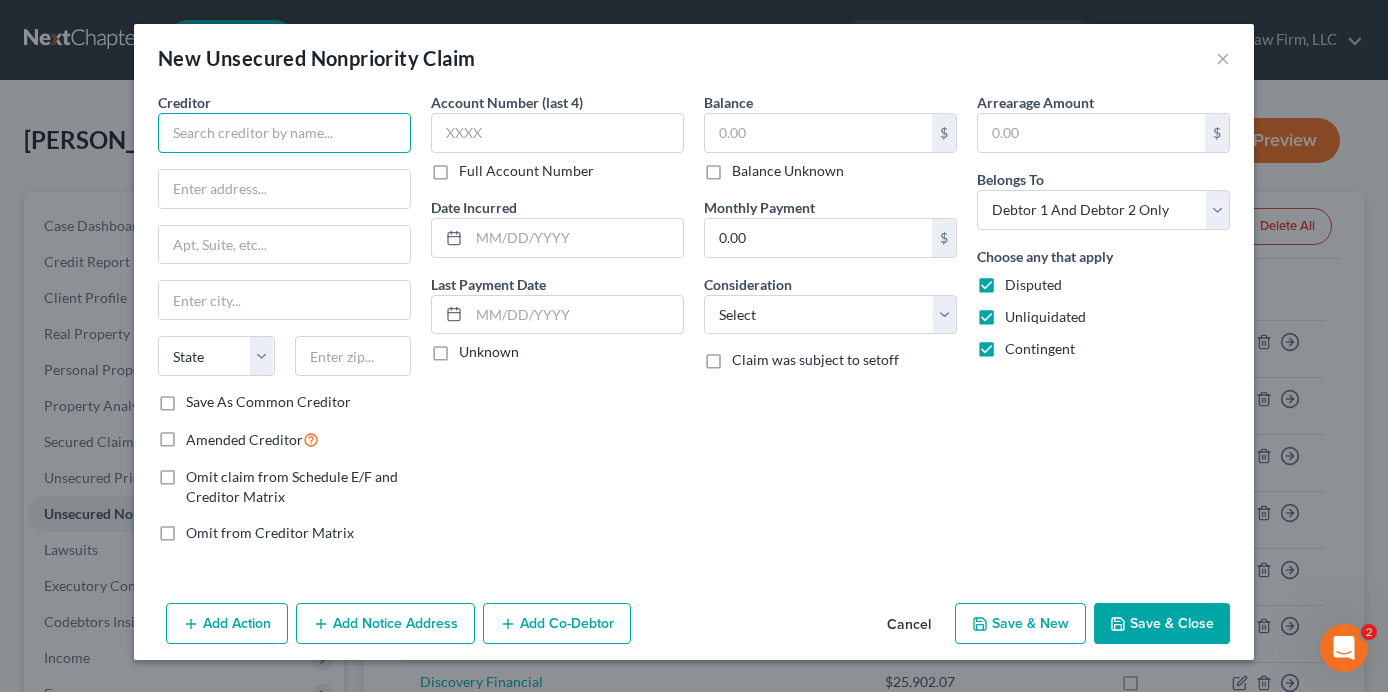 click at bounding box center (284, 133) 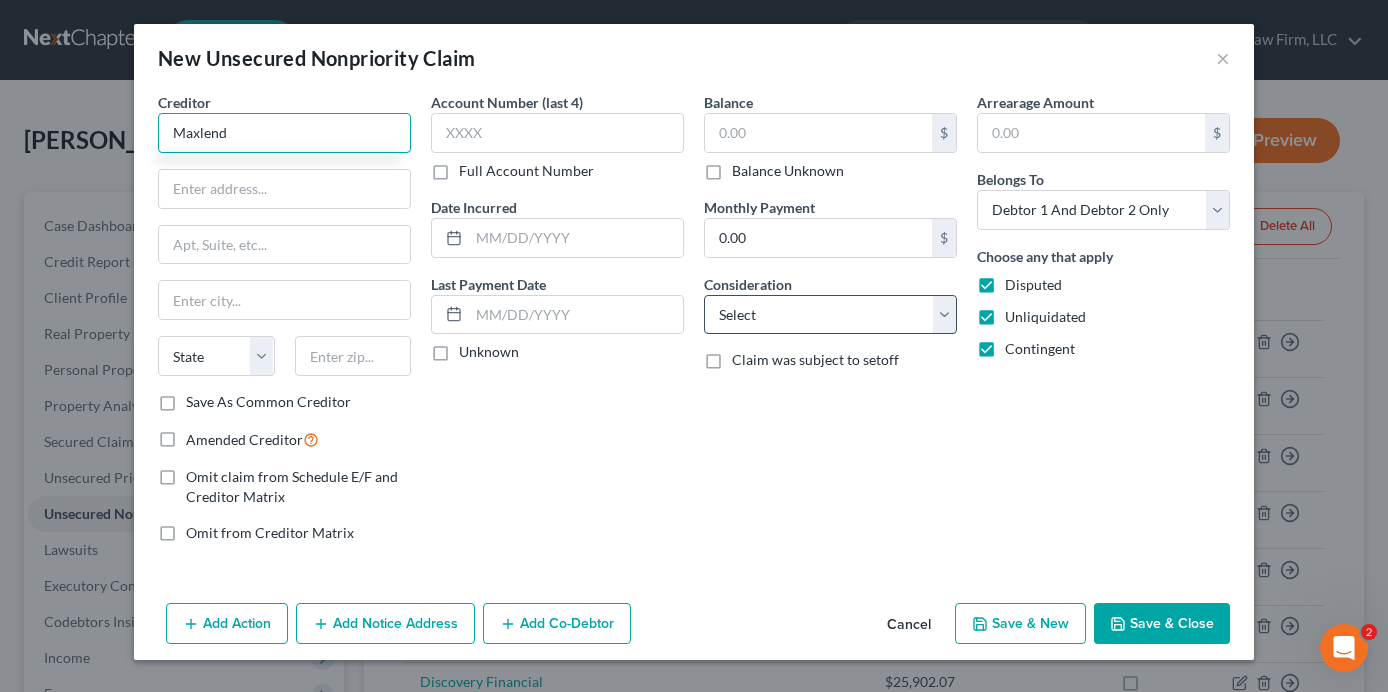 type on "Maxlend" 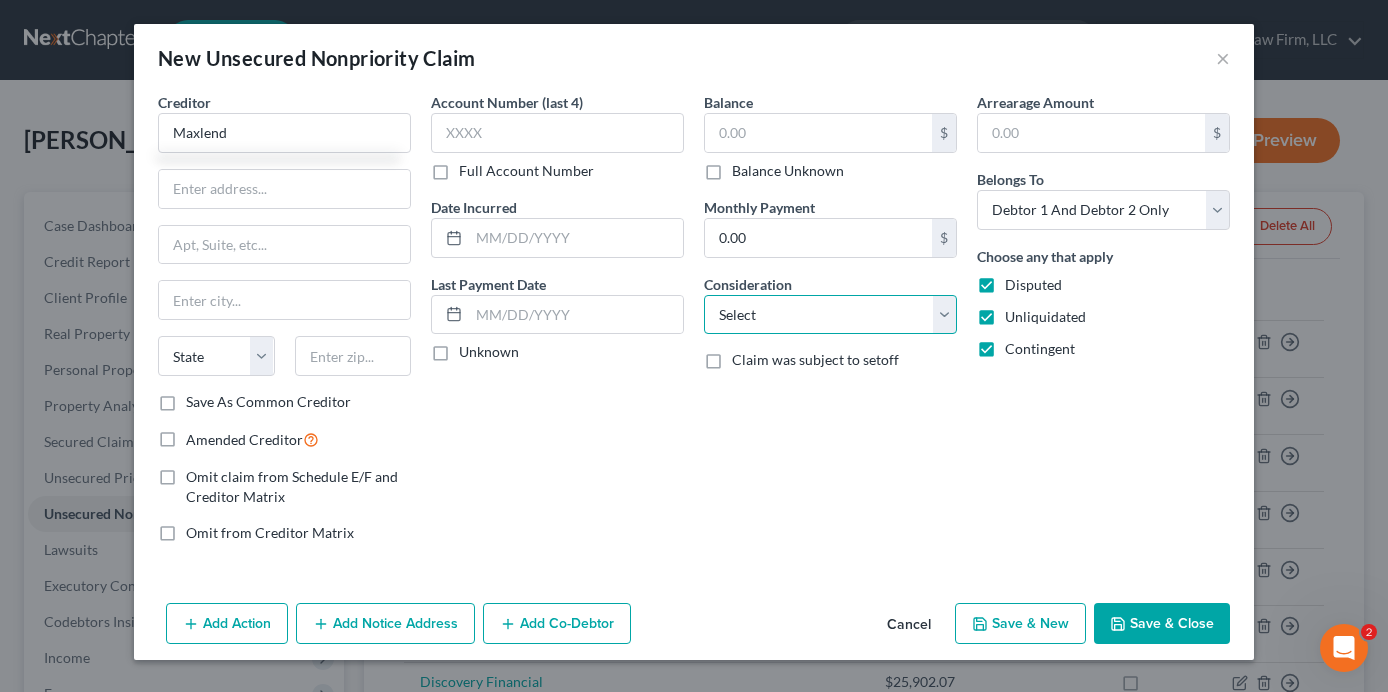 click on "Select Cable / Satellite Services Collection Agency Credit Card Debt Debt Counseling / Attorneys Deficiency Balance Domestic Support Obligations Home / Car Repairs Income Taxes Judgment Liens Medical Services Monies Loaned / Advanced Mortgage Obligation From Divorce Or Separation Obligation To Pensions Other Overdrawn Bank Account Promised To Help Pay Creditors Student Loans Suppliers And Vendors Telephone / Internet Services Utility Services" at bounding box center (830, 315) 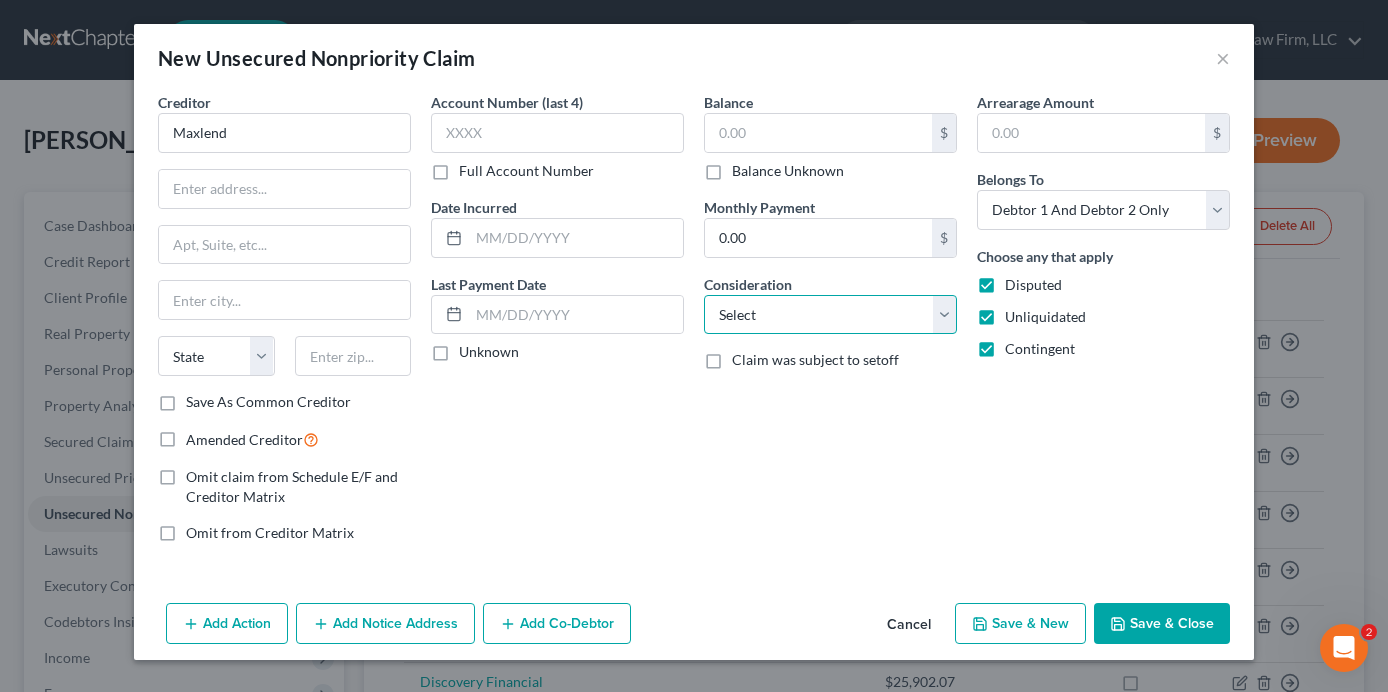select on "14" 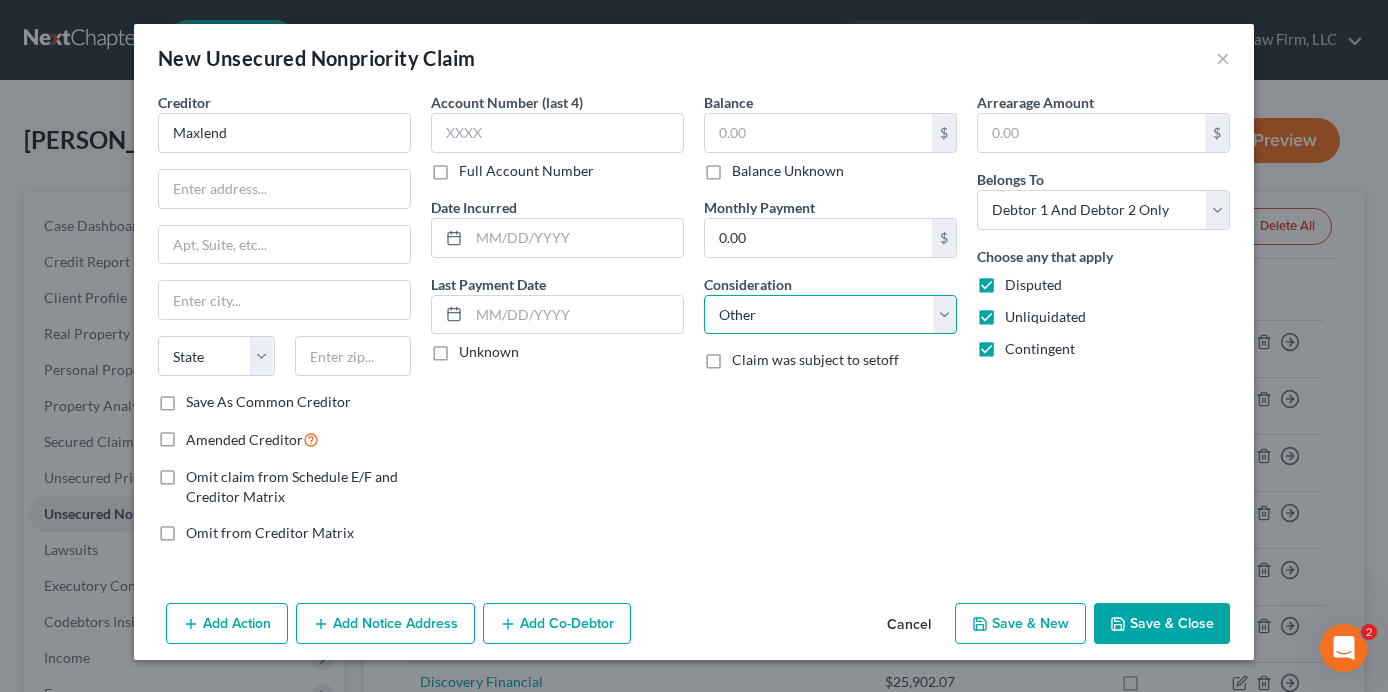 click on "Select Cable / Satellite Services Collection Agency Credit Card Debt Debt Counseling / Attorneys Deficiency Balance Domestic Support Obligations Home / Car Repairs Income Taxes Judgment Liens Medical Services Monies Loaned / Advanced Mortgage Obligation From Divorce Or Separation Obligation To Pensions Other Overdrawn Bank Account Promised To Help Pay Creditors Student Loans Suppliers And Vendors Telephone / Internet Services Utility Services" at bounding box center (830, 315) 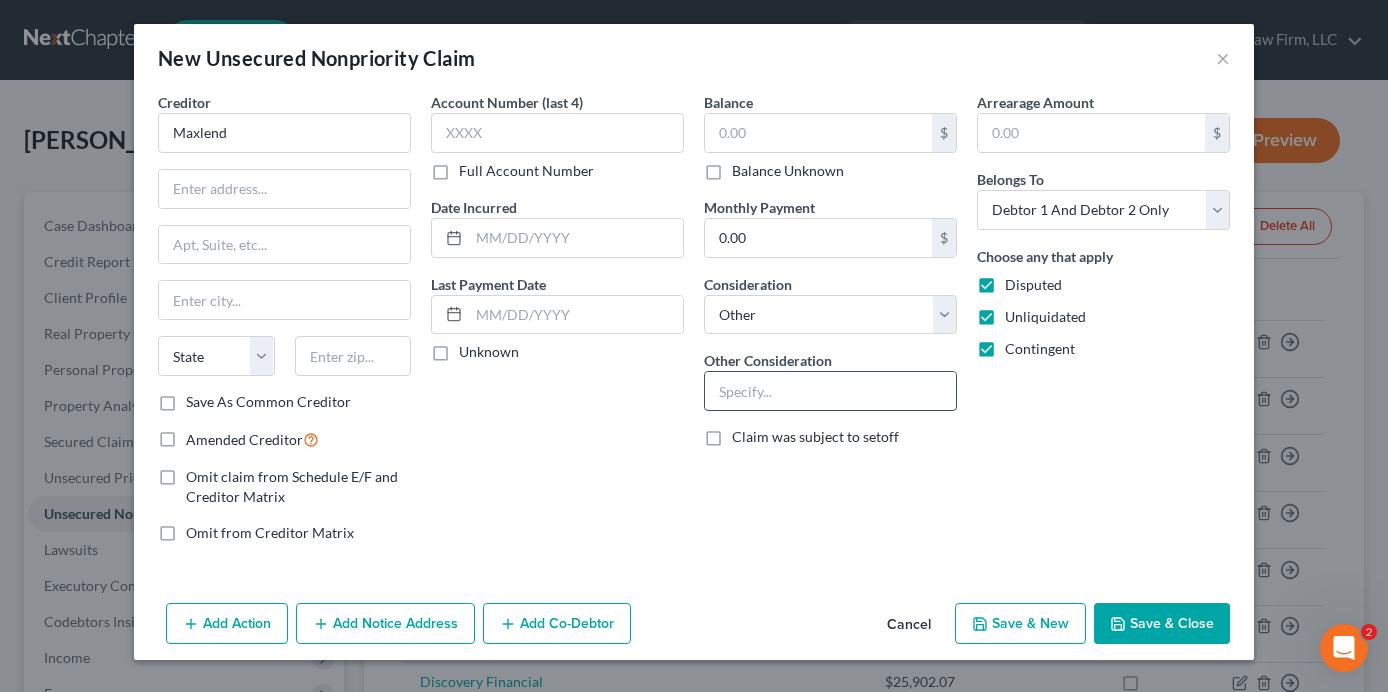 click at bounding box center [830, 391] 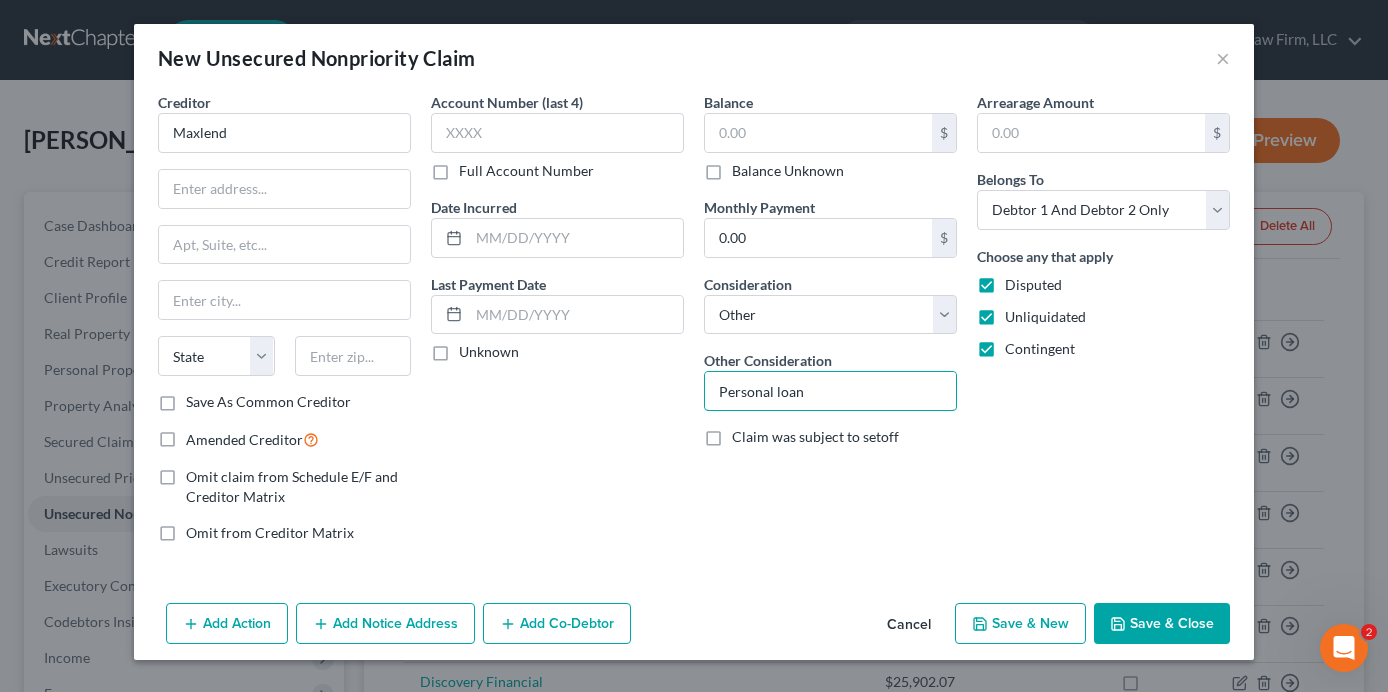 type on "Personal loan" 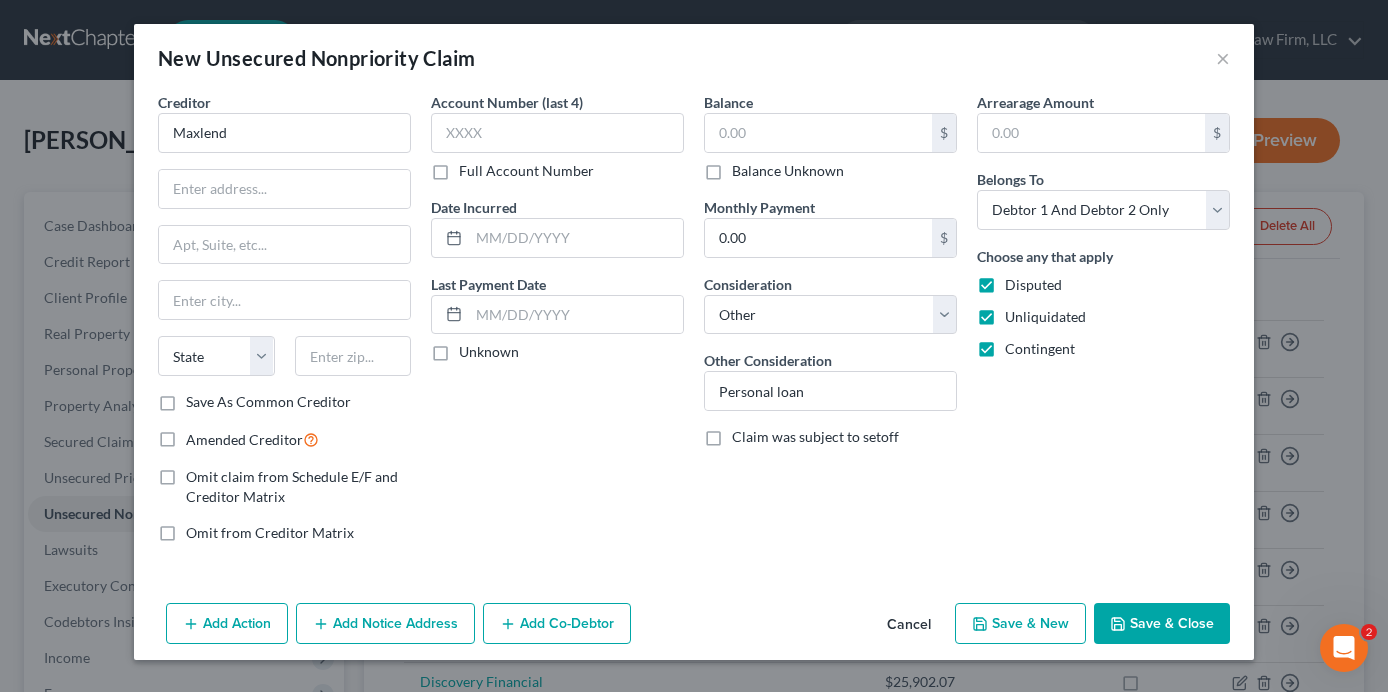 click on "Disputed" at bounding box center [1033, 285] 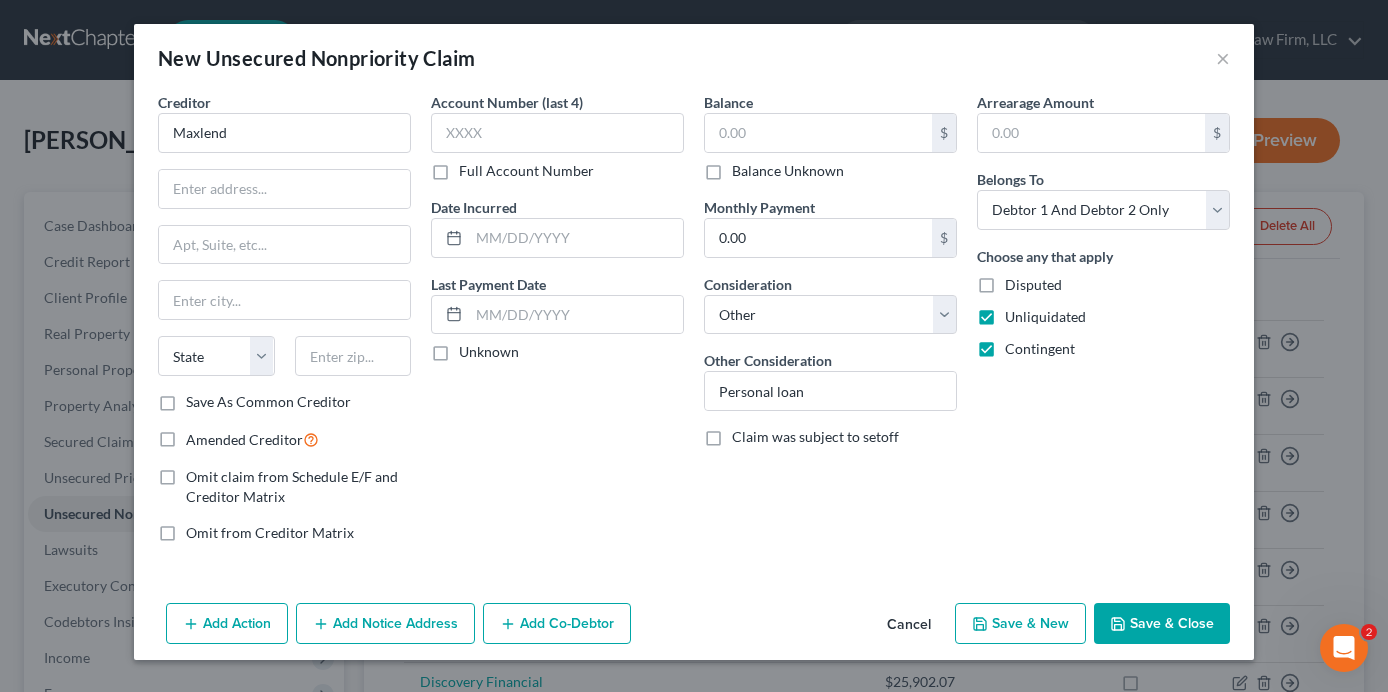 drag, startPoint x: 982, startPoint y: 320, endPoint x: 982, endPoint y: 334, distance: 14 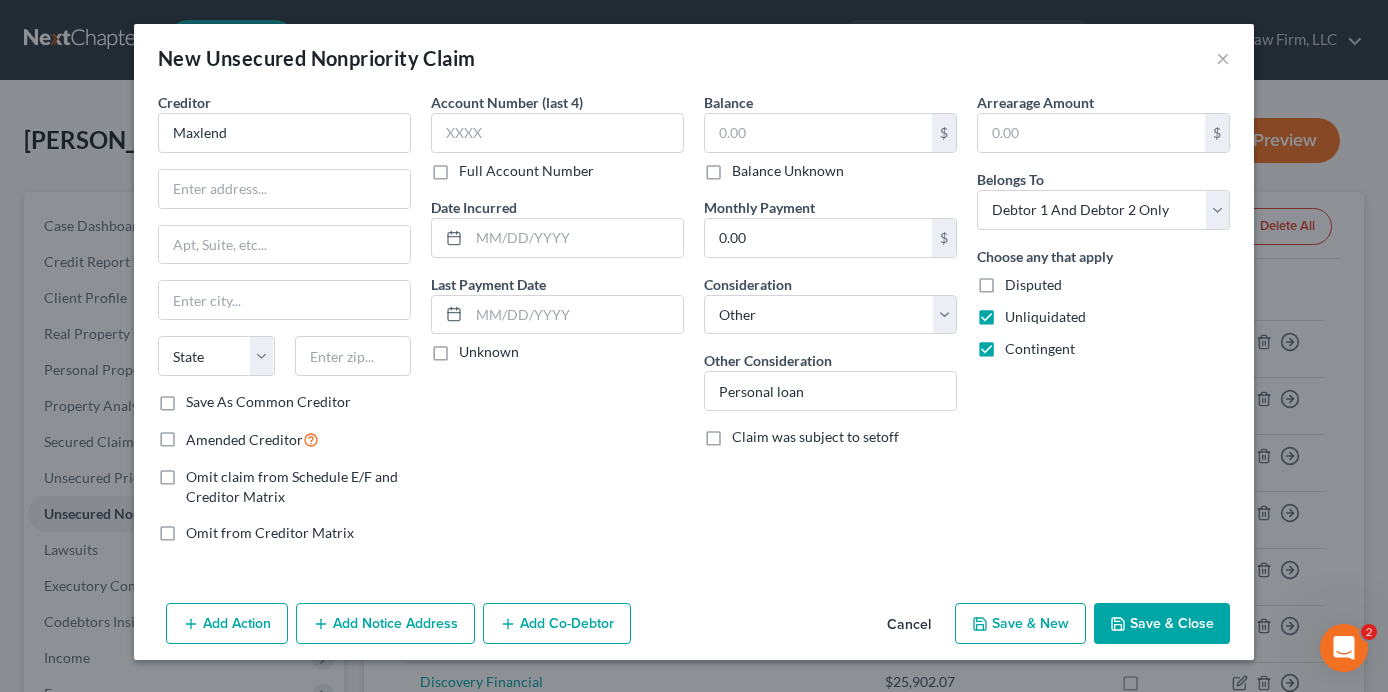 click on "Unliquidated" at bounding box center [1019, 313] 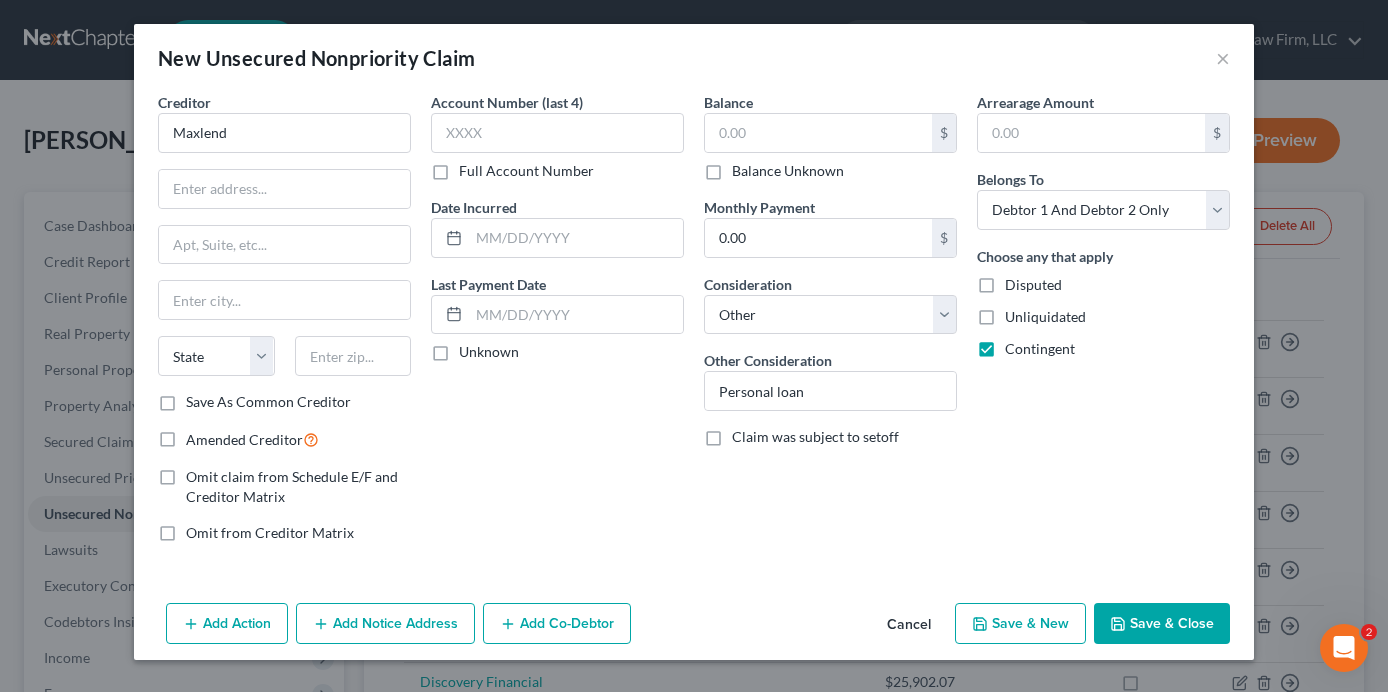 click on "Contingent" at bounding box center [1040, 349] 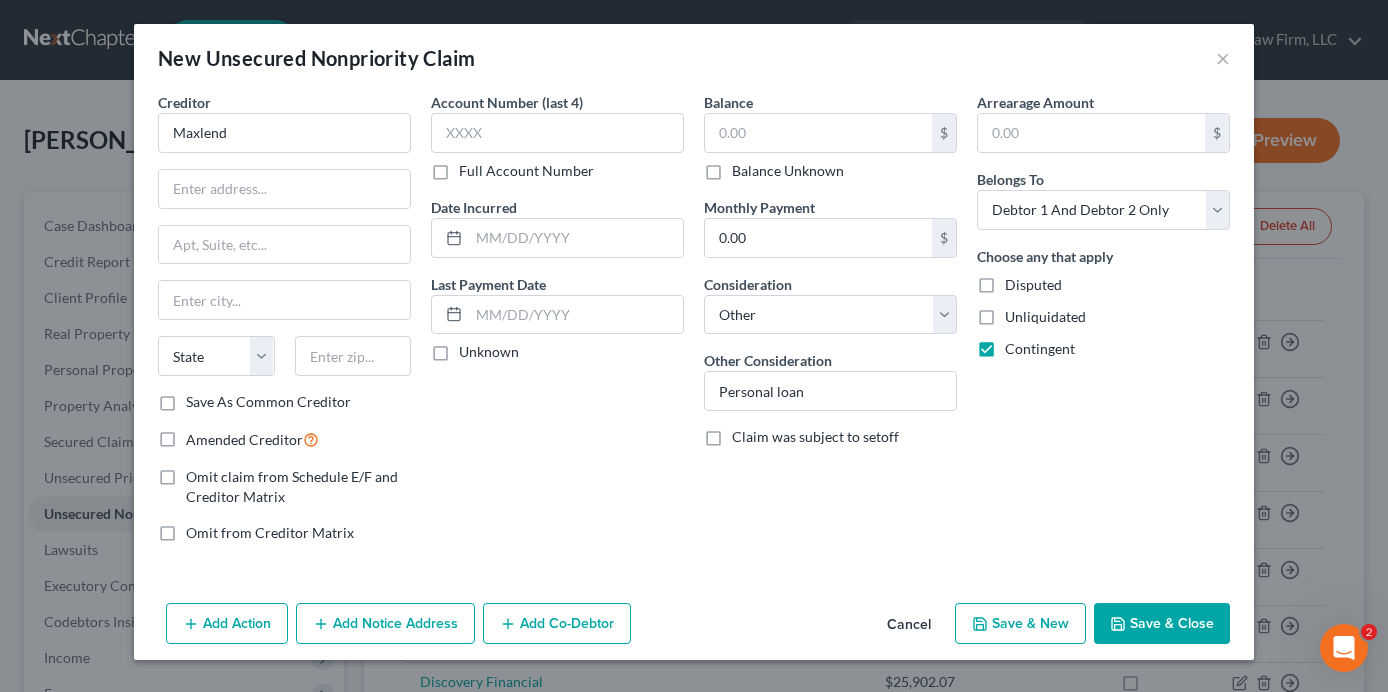 click on "Contingent" at bounding box center (1019, 345) 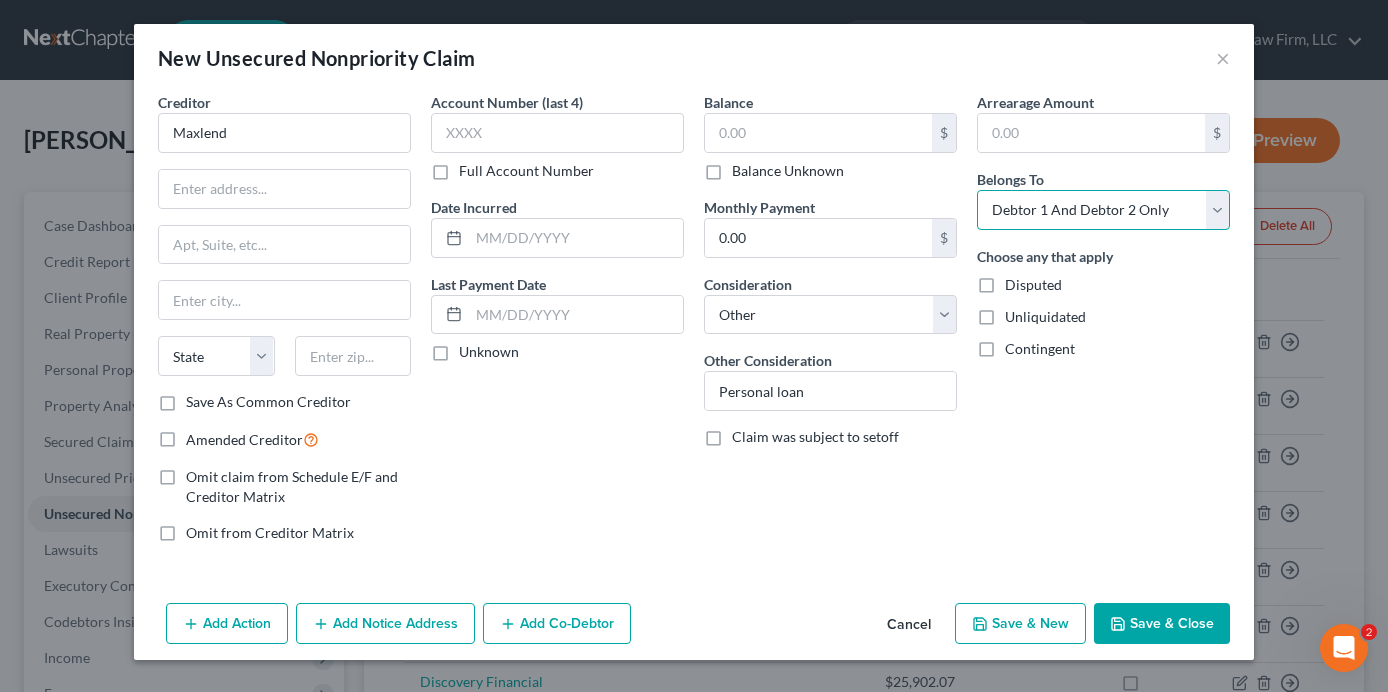 click on "Select Debtor 1 Only Debtor 2 Only Debtor 1 And Debtor 2 Only At Least One Of The Debtors And Another Community Property" at bounding box center (1103, 210) 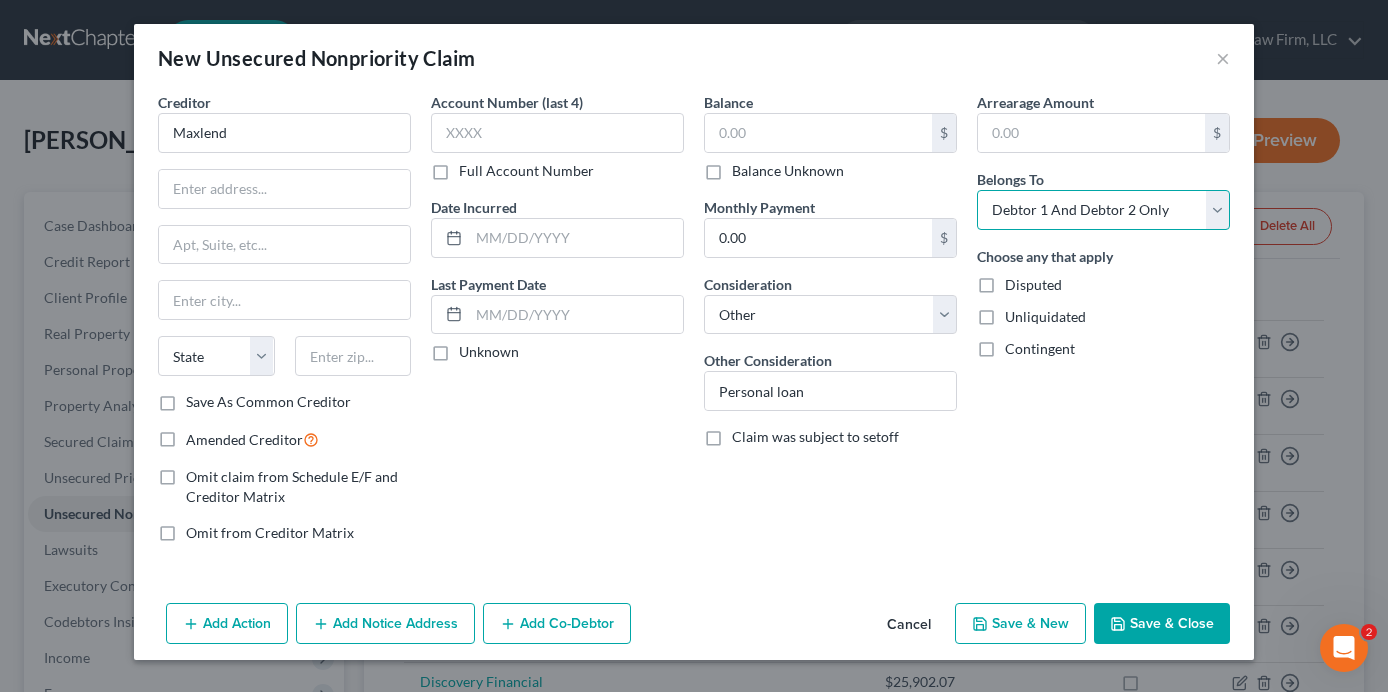 select on "0" 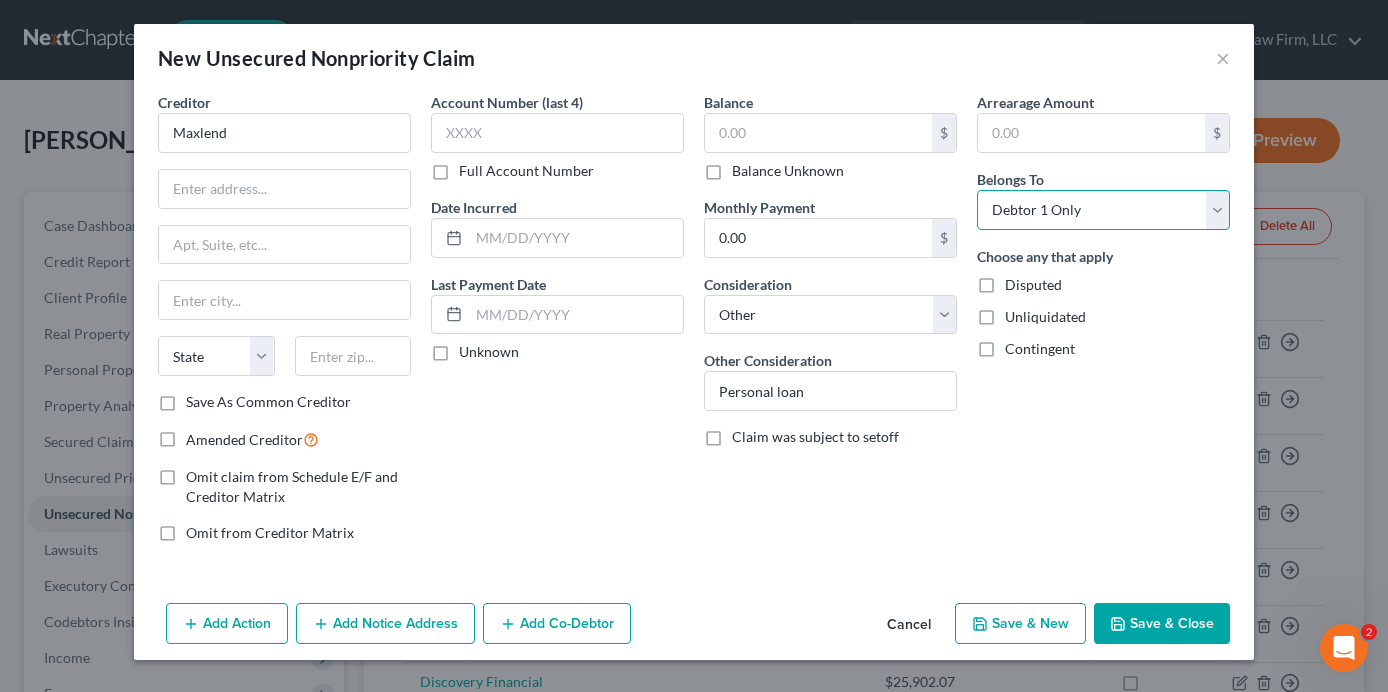 click on "Select Debtor 1 Only Debtor 2 Only Debtor 1 And Debtor 2 Only At Least One Of The Debtors And Another Community Property" at bounding box center [1103, 210] 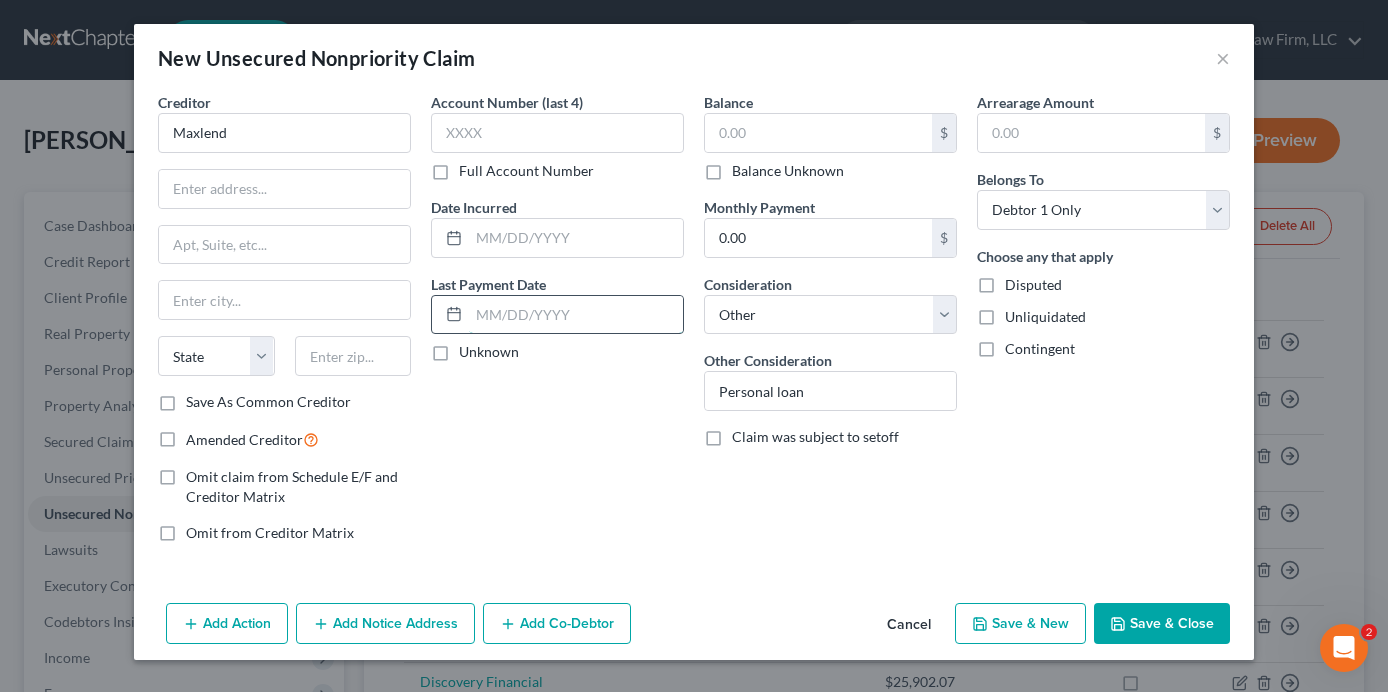 click at bounding box center (576, 315) 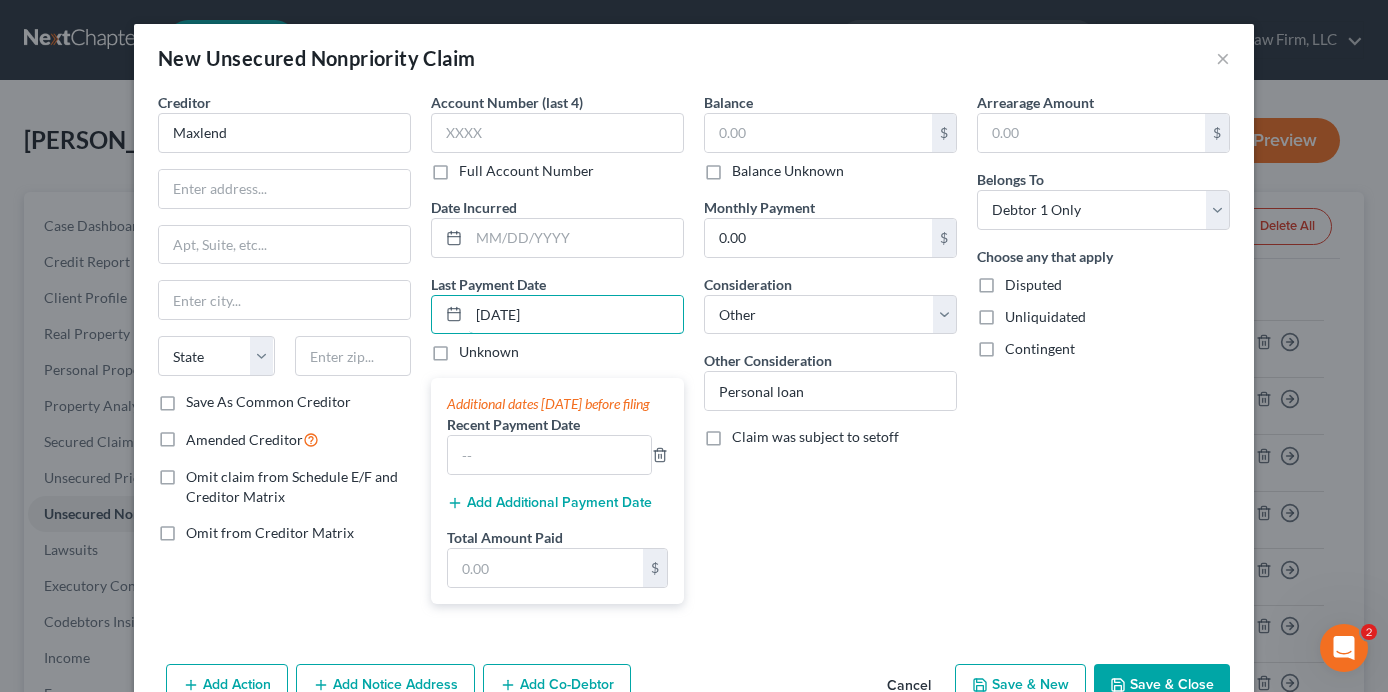 type on "[DATE]" 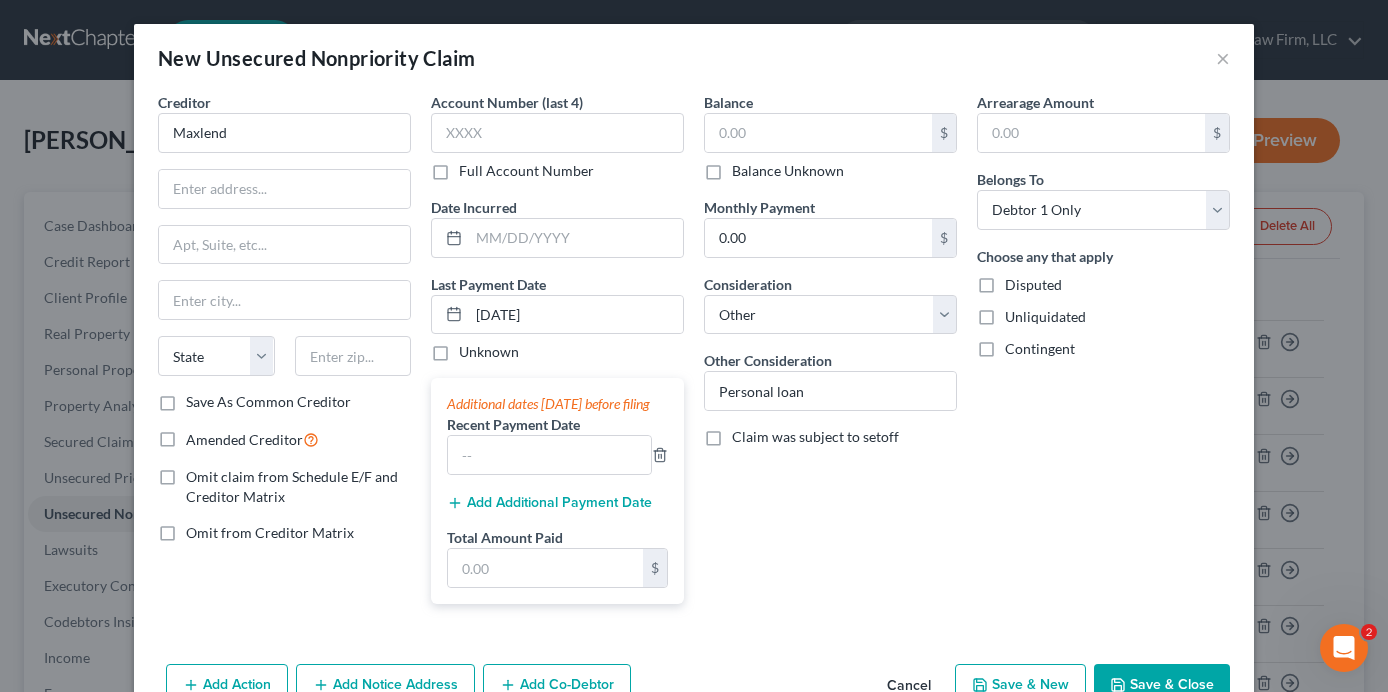 click on "Add Additional Payment Date" at bounding box center [549, 503] 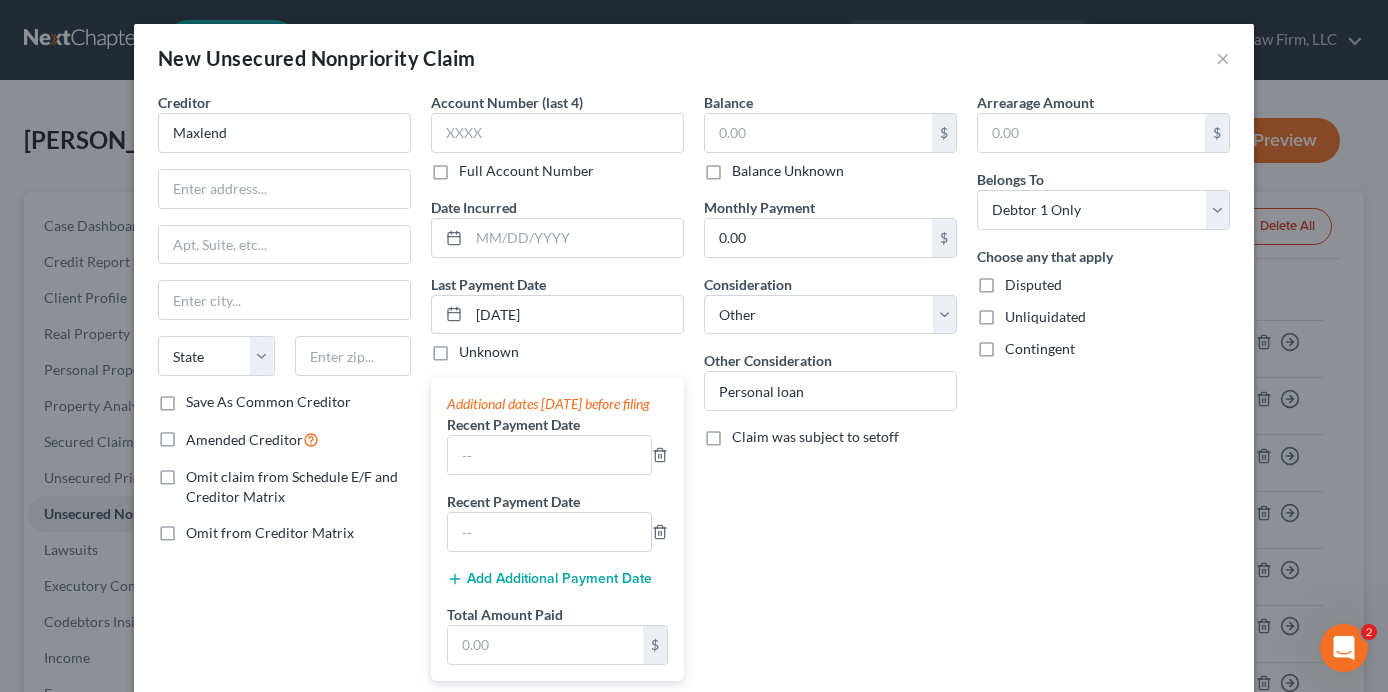 drag, startPoint x: 466, startPoint y: 600, endPoint x: 483, endPoint y: 529, distance: 73.00685 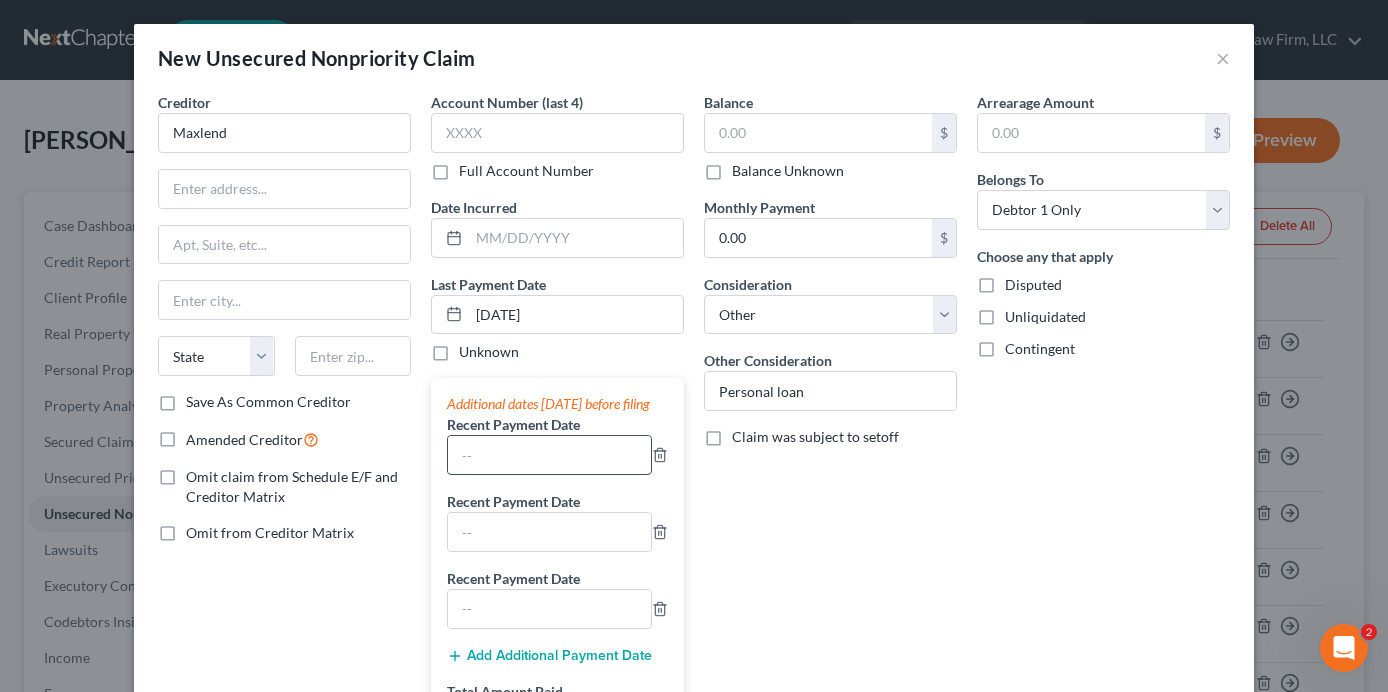 click at bounding box center (549, 455) 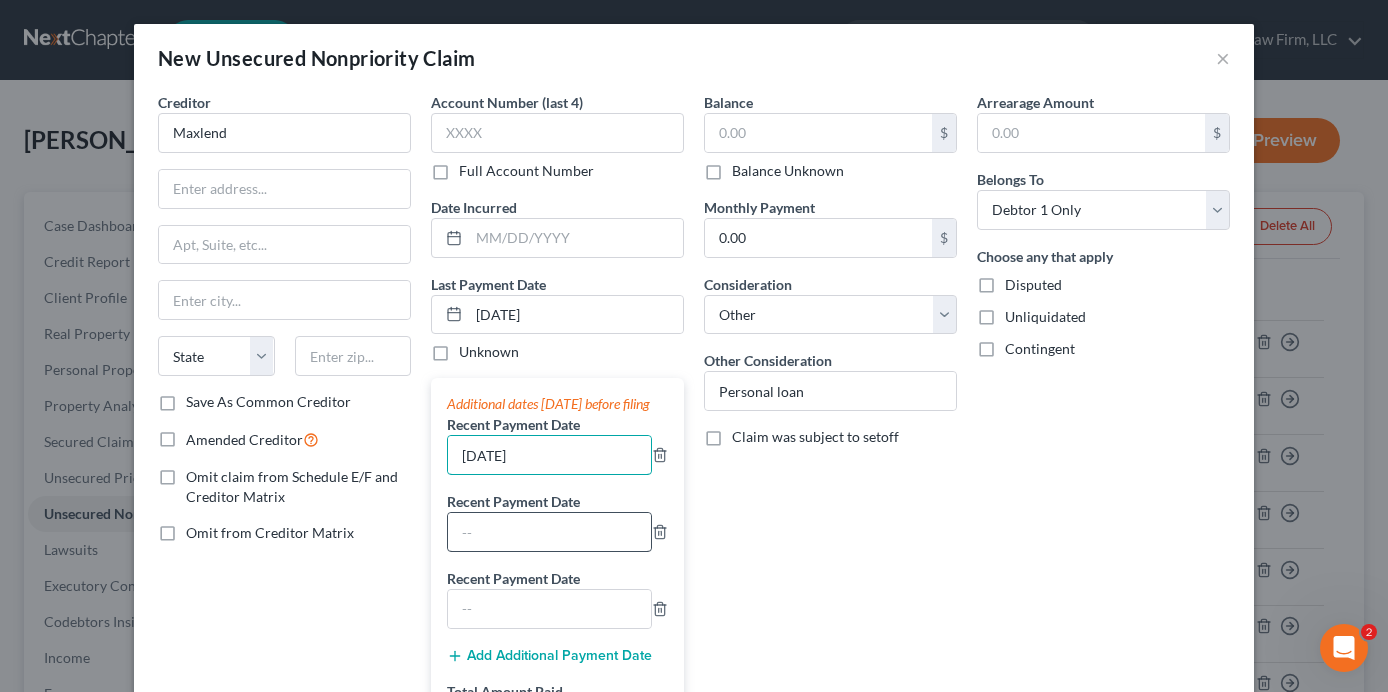 type on "[DATE]" 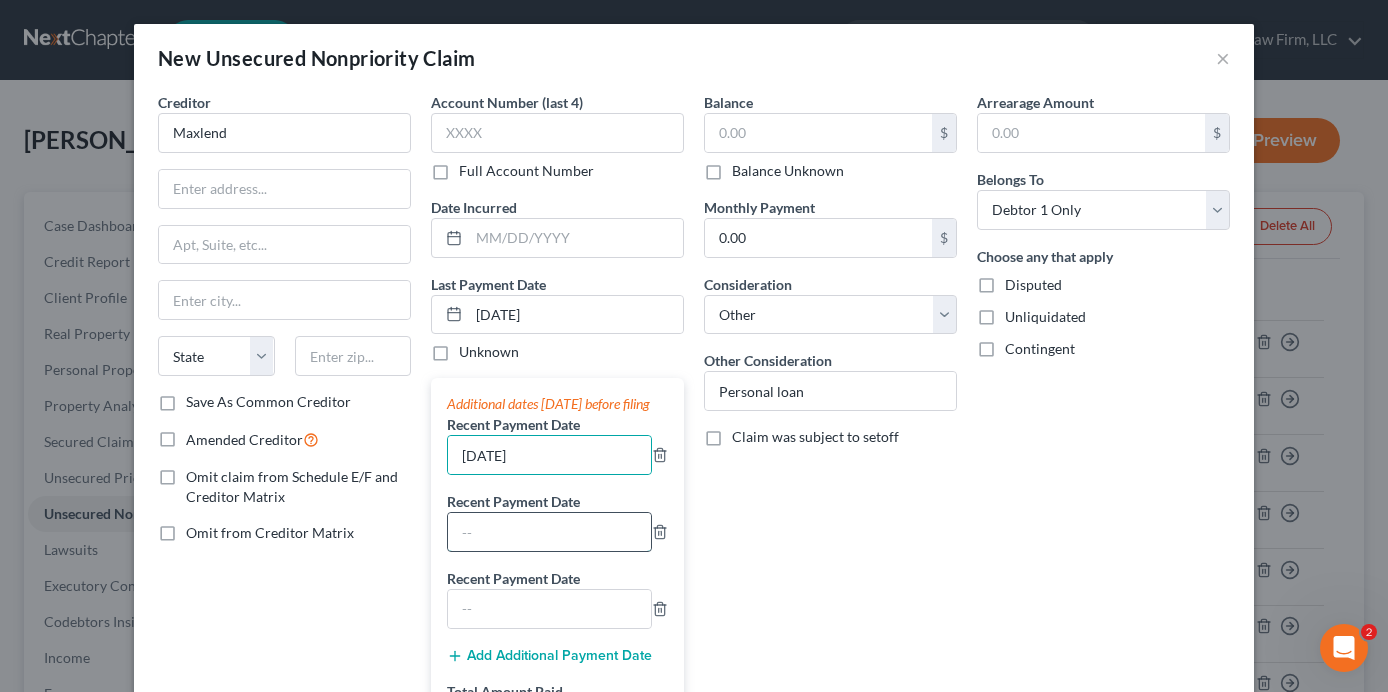 click at bounding box center (549, 532) 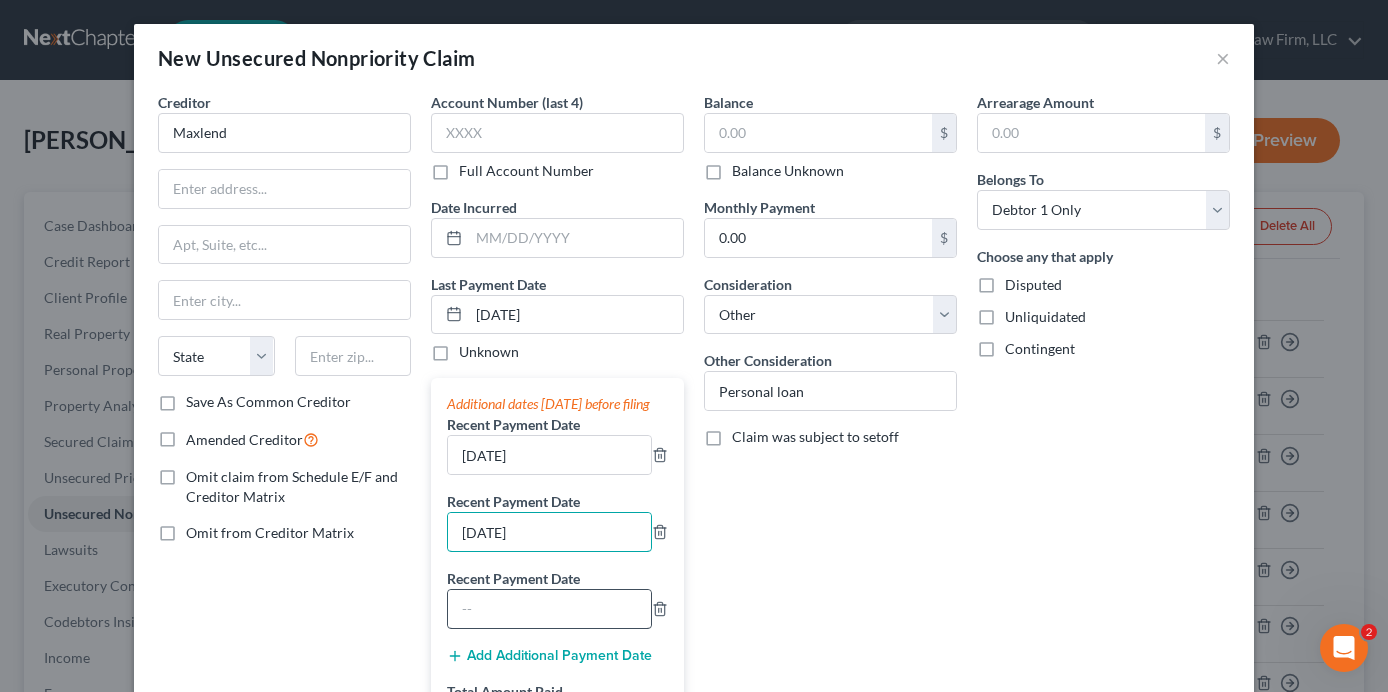type on "[DATE]" 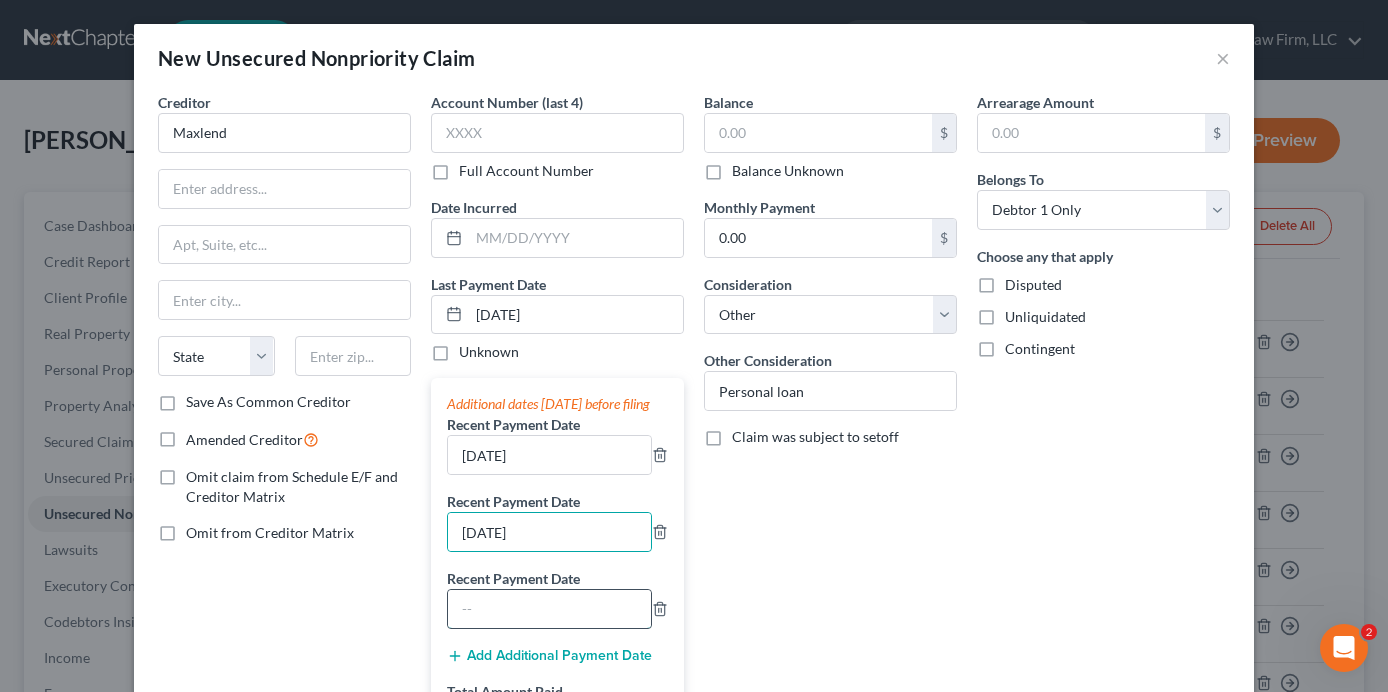 click at bounding box center [549, 609] 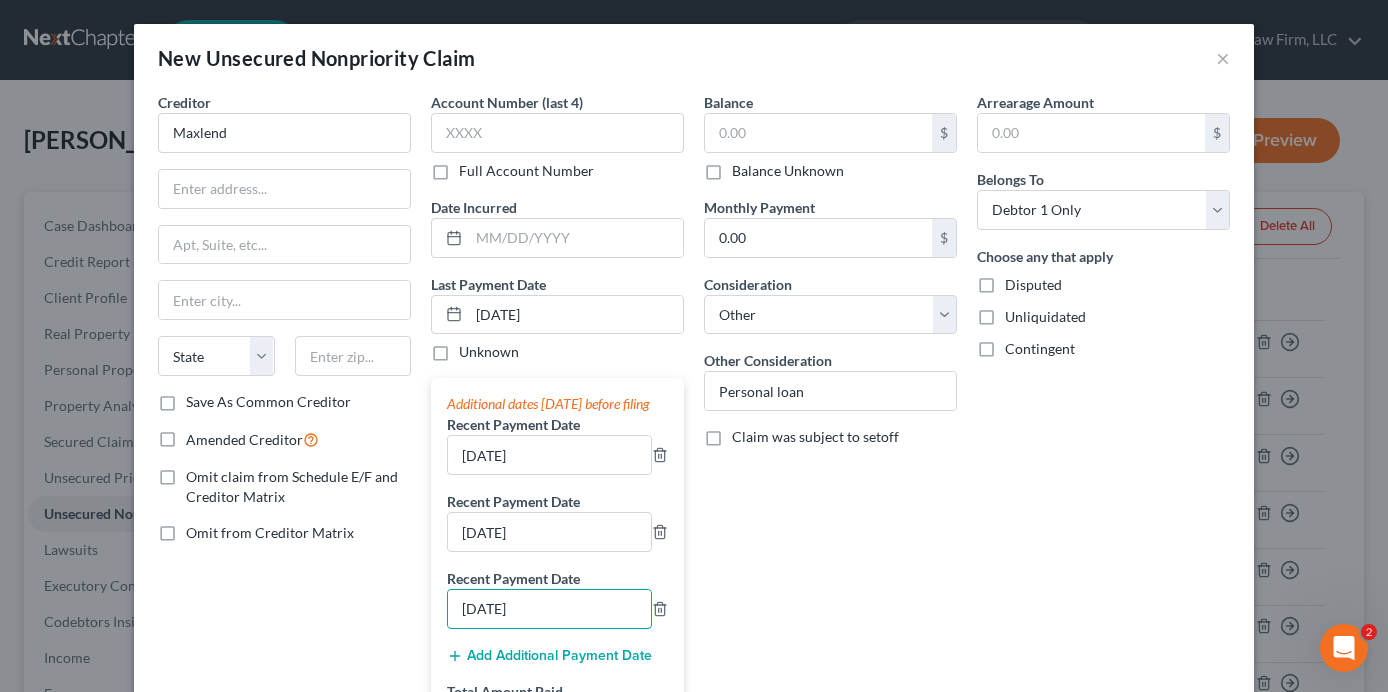 scroll, scrollTop: 100, scrollLeft: 0, axis: vertical 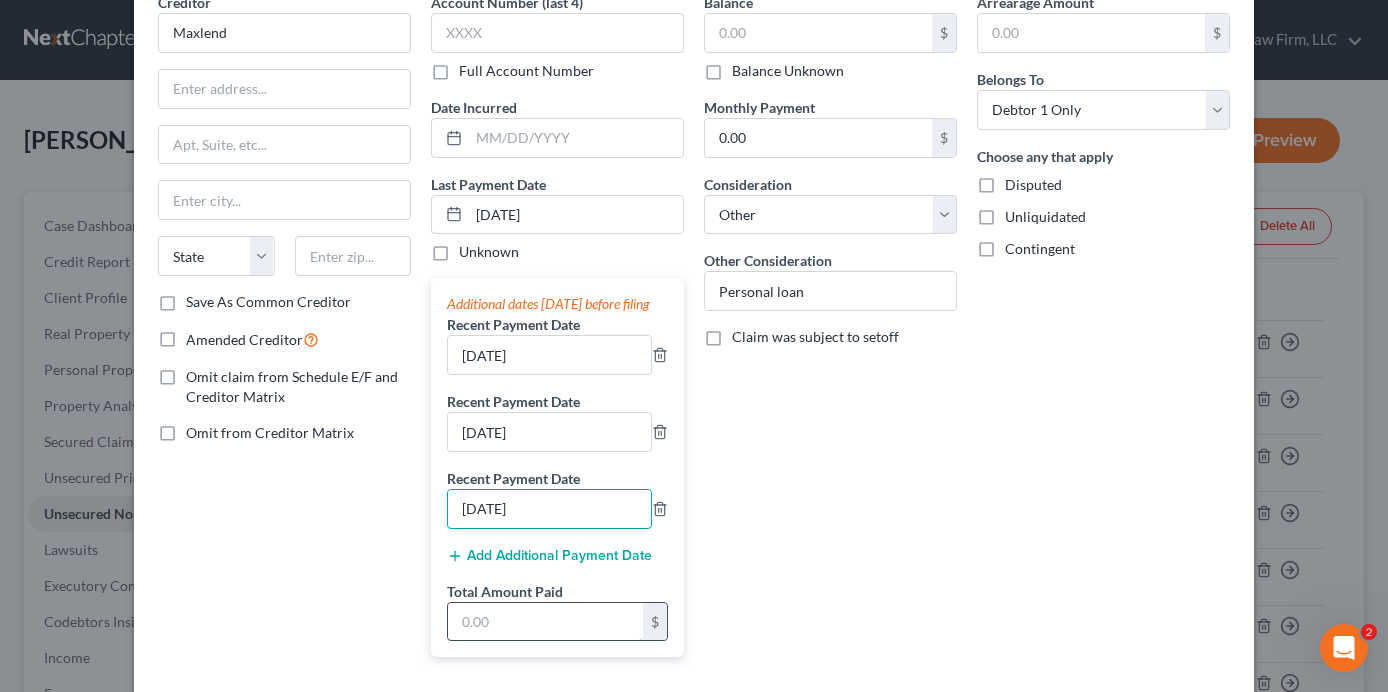 type on "[DATE]" 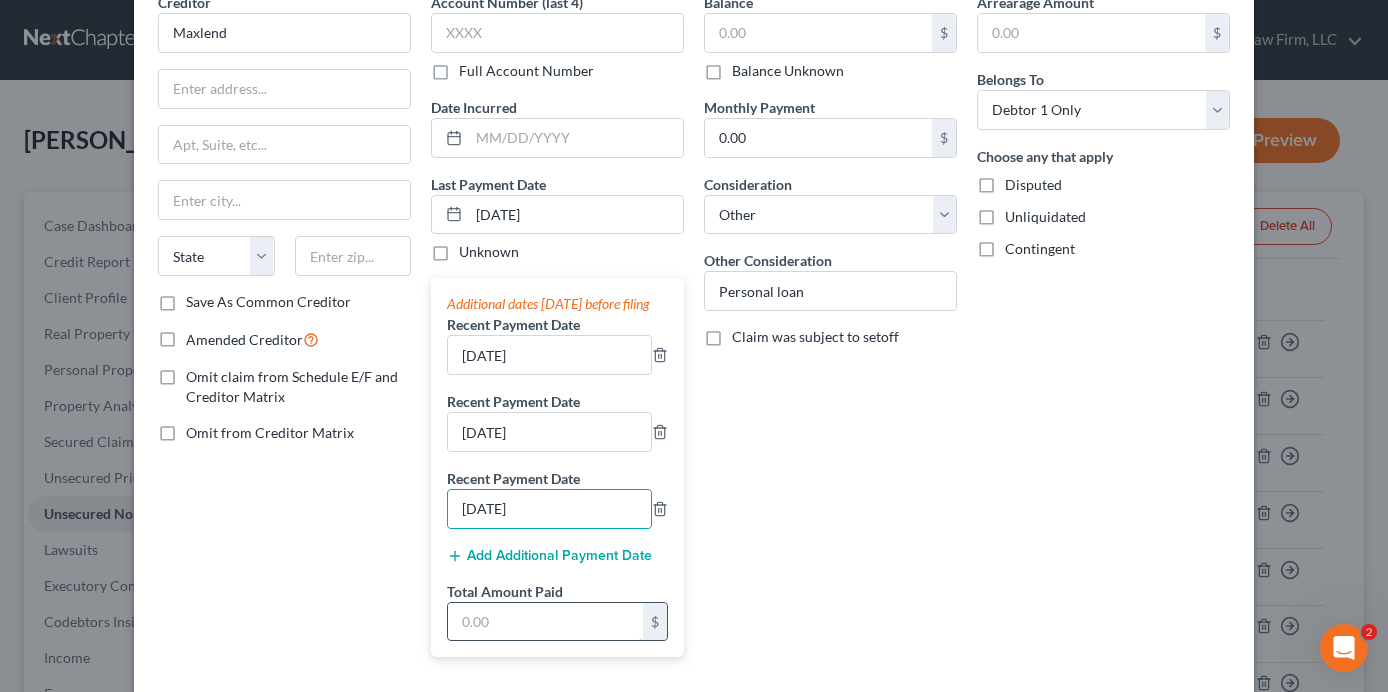 click at bounding box center [545, 622] 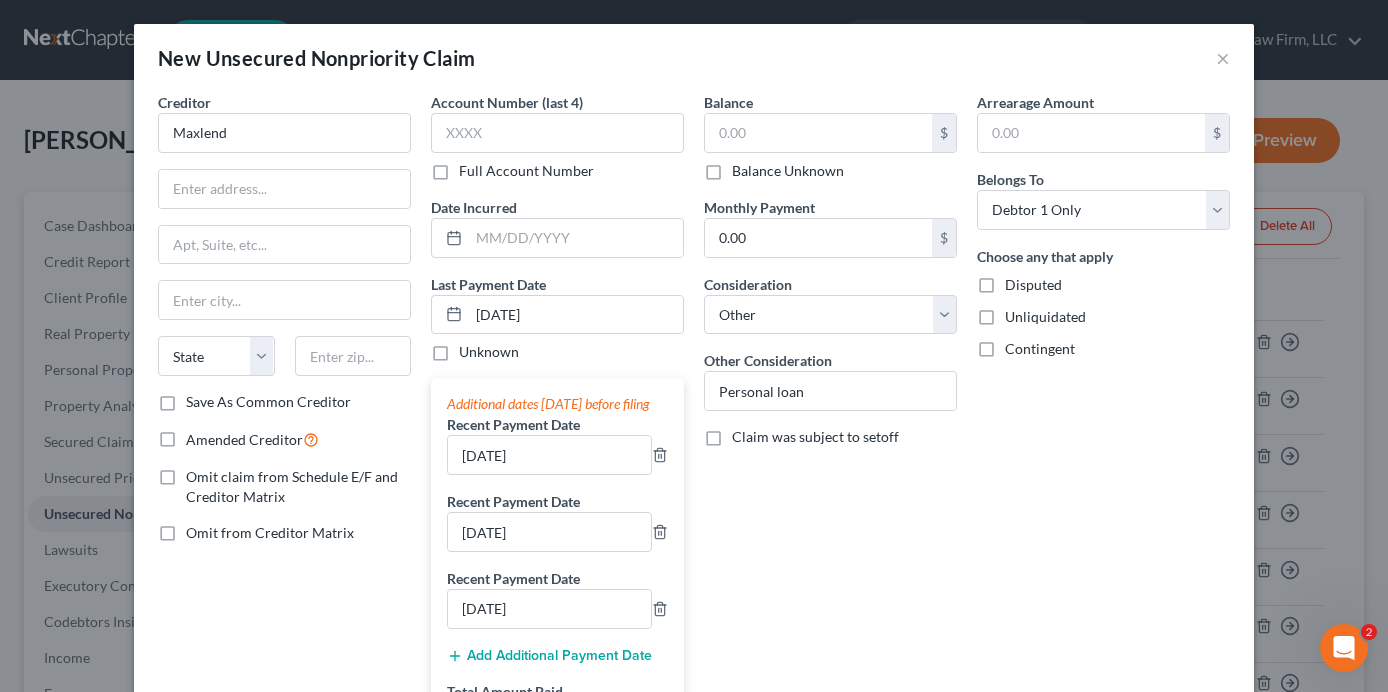 scroll, scrollTop: 227, scrollLeft: 0, axis: vertical 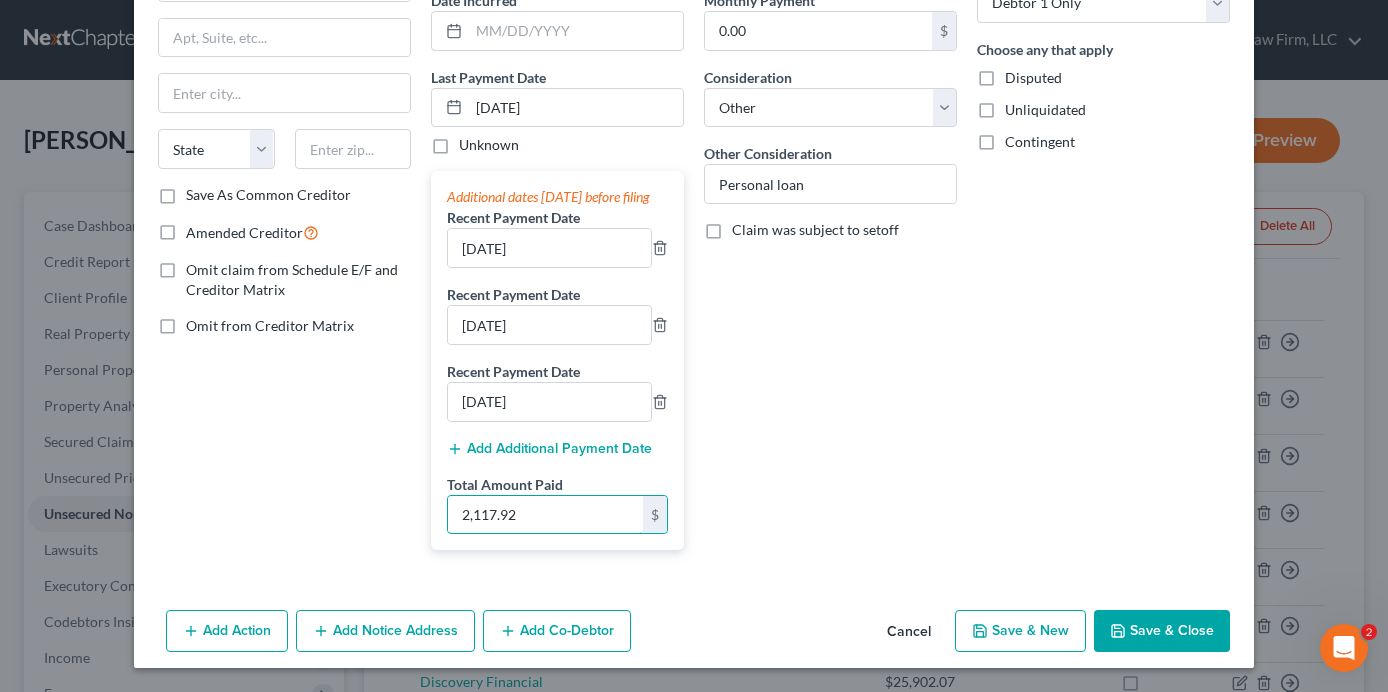 type on "2,117.92" 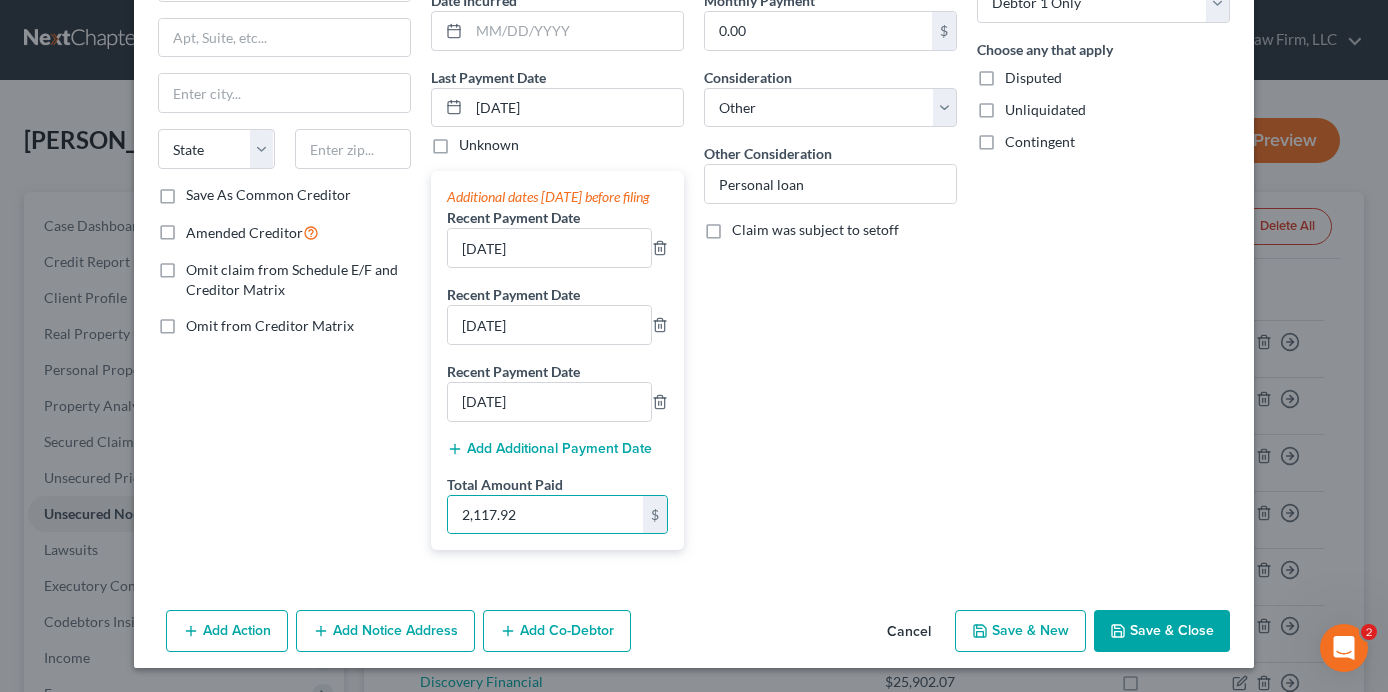 click on "Save & Close" at bounding box center [1162, 631] 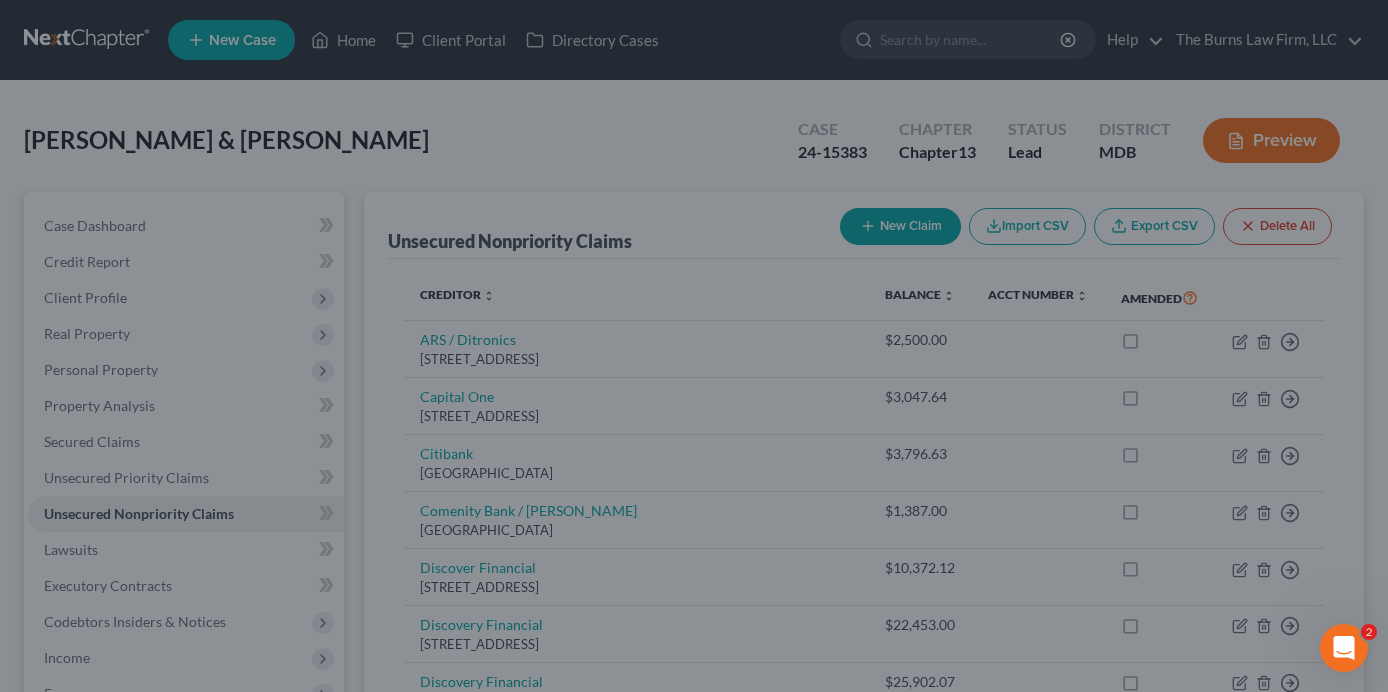 type on "0.00" 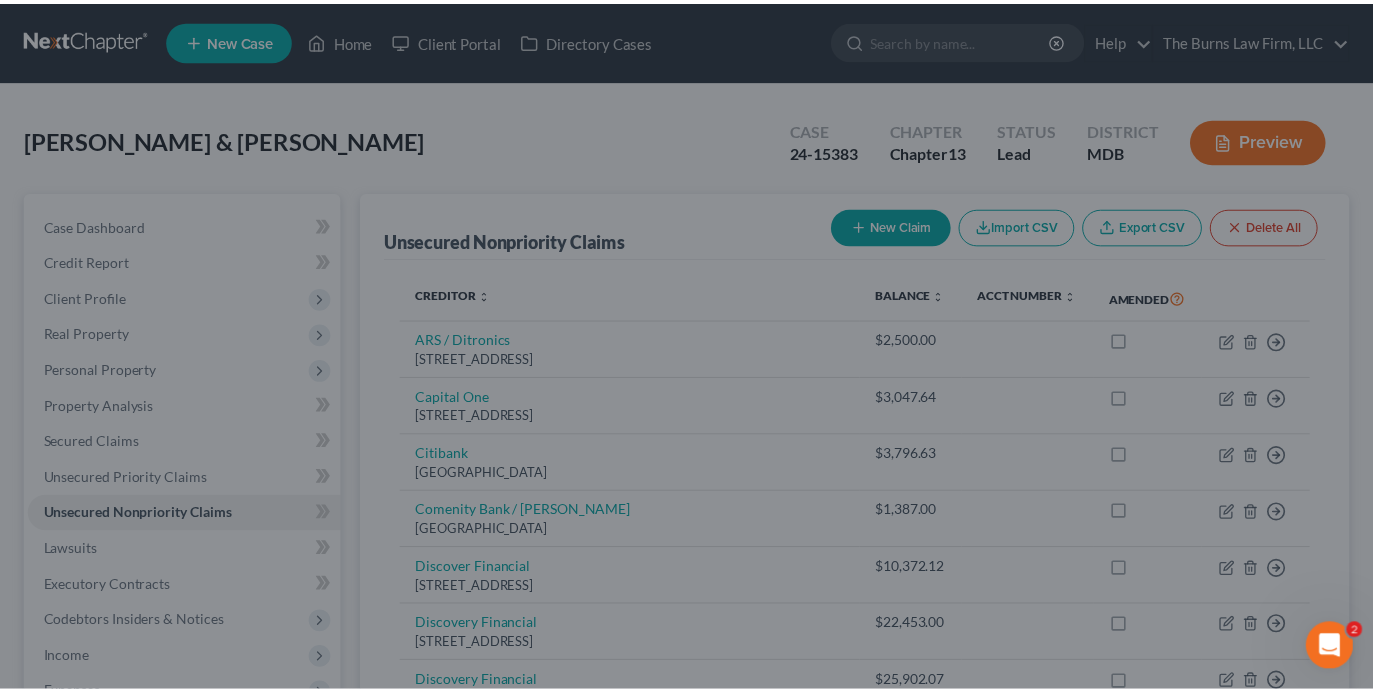 scroll, scrollTop: 0, scrollLeft: 0, axis: both 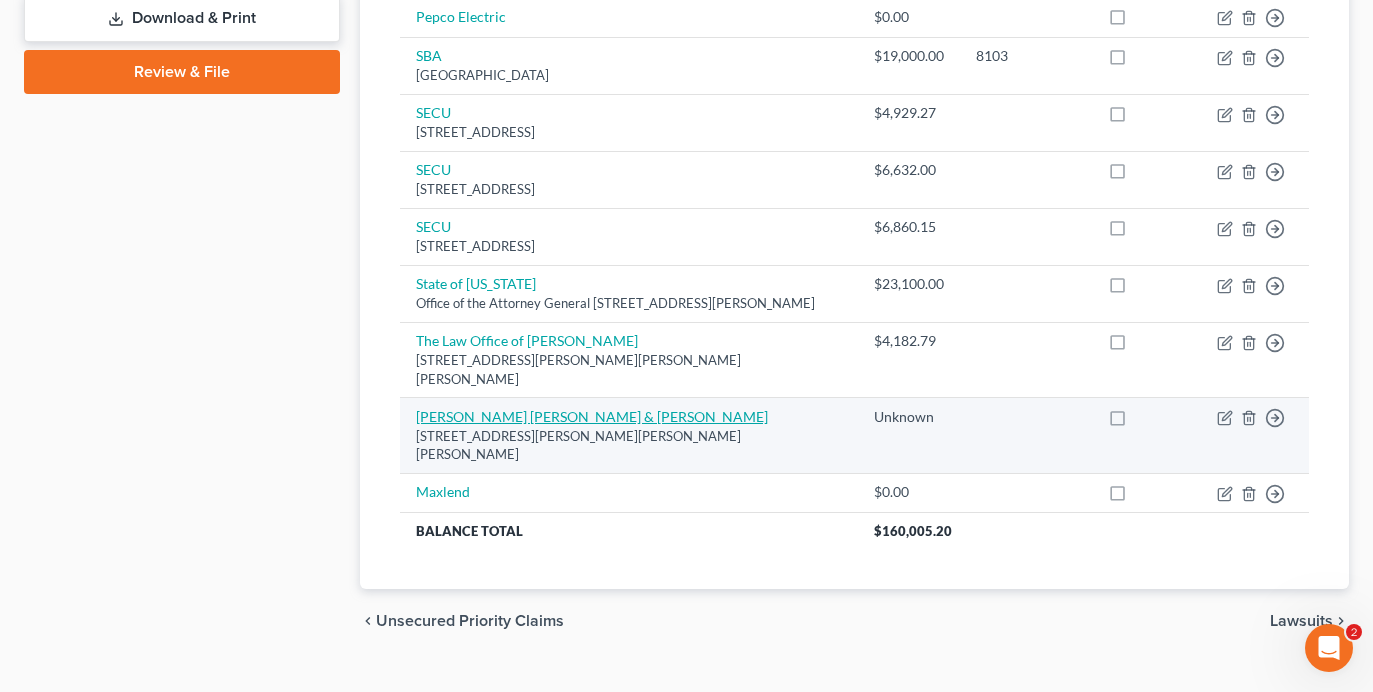 click on "[PERSON_NAME] [PERSON_NAME] & [PERSON_NAME]" at bounding box center [592, 416] 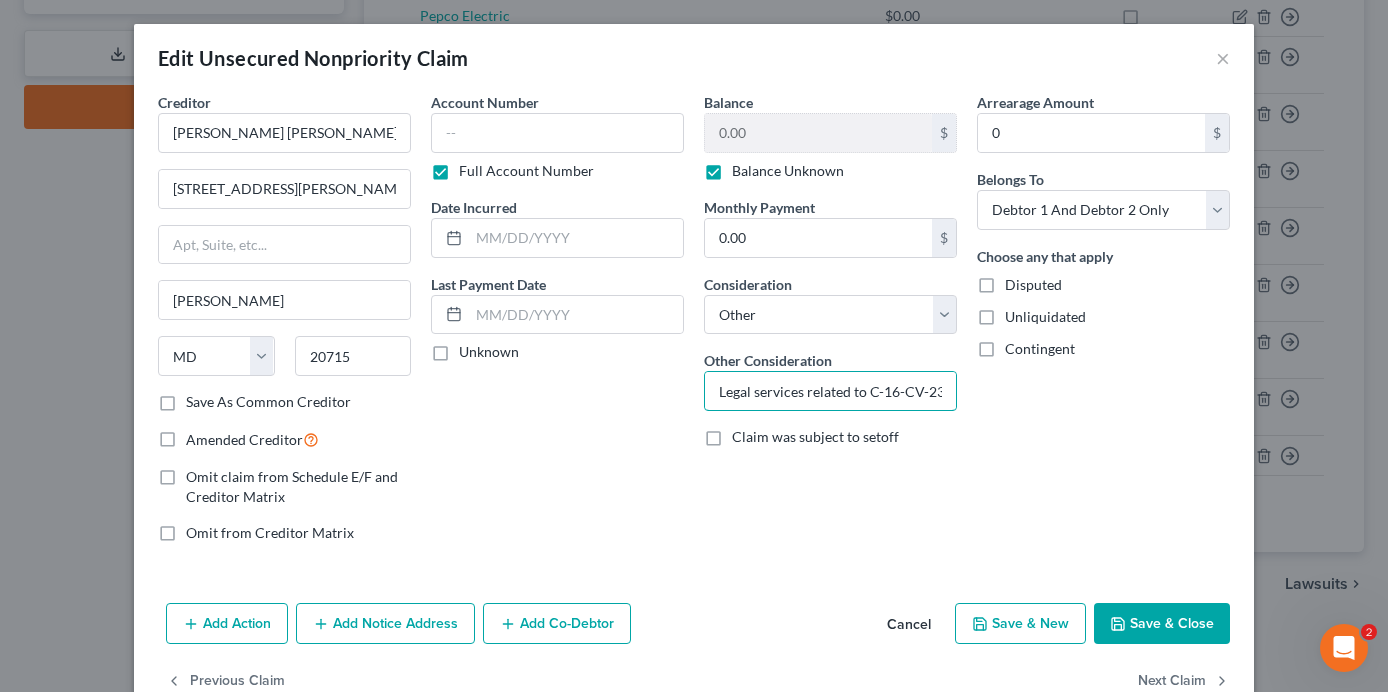 scroll, scrollTop: 0, scrollLeft: 54, axis: horizontal 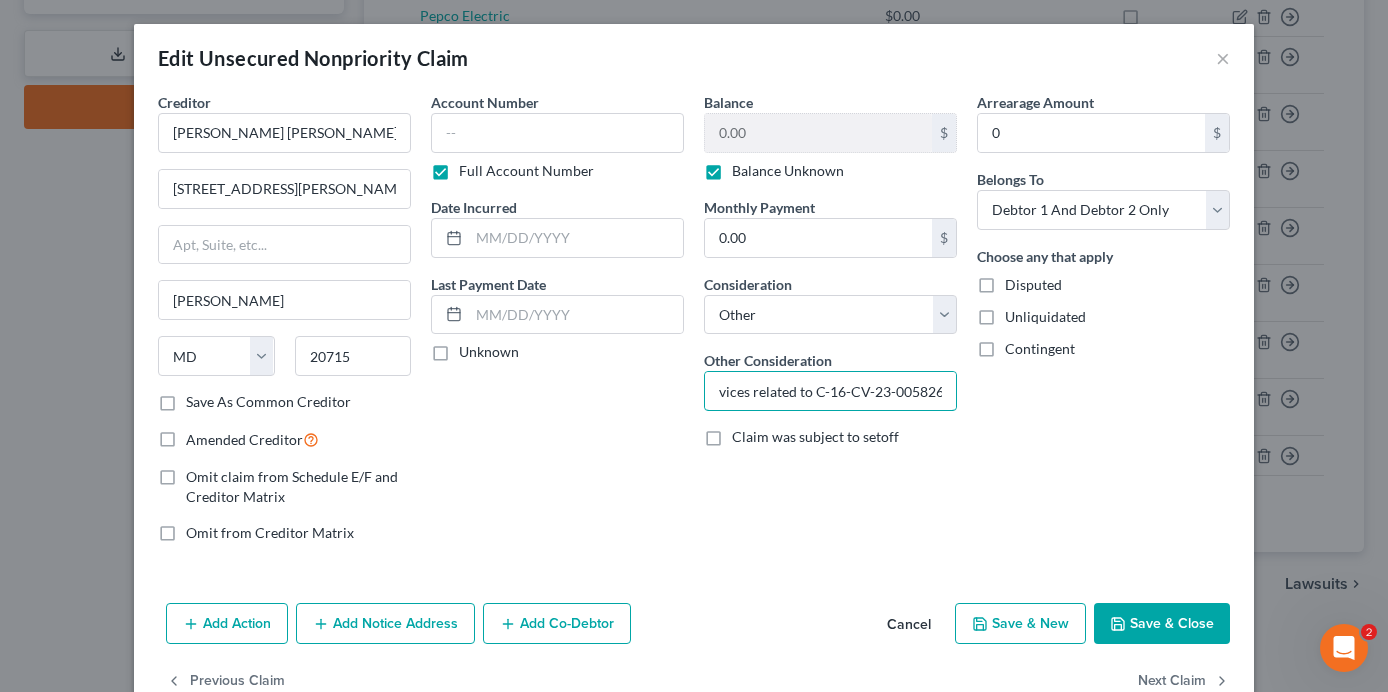 drag, startPoint x: 703, startPoint y: 389, endPoint x: 1112, endPoint y: 404, distance: 409.27496 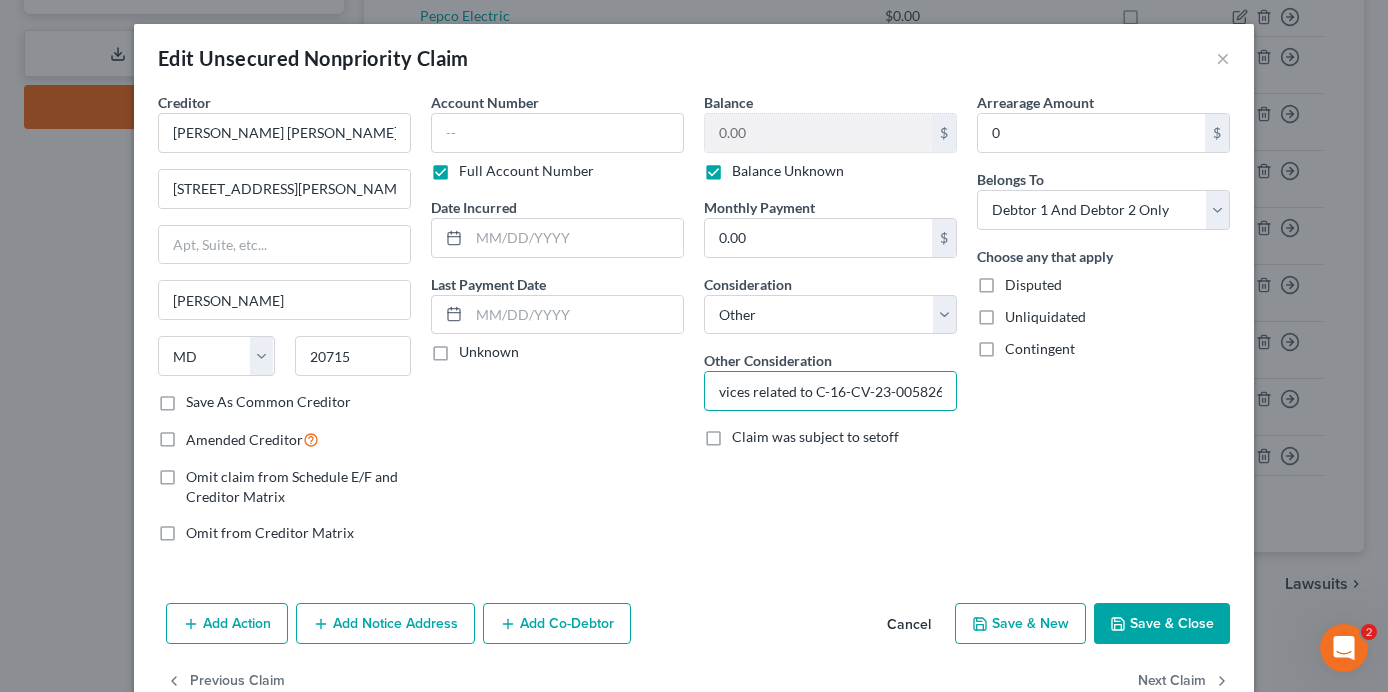 click on "Creditor *    [PERSON_NAME] [PERSON_NAME] & [PERSON_NAME]                      14300 [PERSON_NAME] [PERSON_NAME]., Ste. 218 Bowie State [US_STATE] AK AR AZ CA CO CT DE DC [GEOGRAPHIC_DATA] [GEOGRAPHIC_DATA] GU HI ID IL IN [GEOGRAPHIC_DATA] [GEOGRAPHIC_DATA] [GEOGRAPHIC_DATA] LA ME MD [GEOGRAPHIC_DATA] [GEOGRAPHIC_DATA] [GEOGRAPHIC_DATA] [GEOGRAPHIC_DATA] [GEOGRAPHIC_DATA] MT [GEOGRAPHIC_DATA] [GEOGRAPHIC_DATA] [GEOGRAPHIC_DATA] [GEOGRAPHIC_DATA] [GEOGRAPHIC_DATA] [GEOGRAPHIC_DATA] [GEOGRAPHIC_DATA] [GEOGRAPHIC_DATA] [GEOGRAPHIC_DATA] [GEOGRAPHIC_DATA] OR [GEOGRAPHIC_DATA] PR RI SC SD [GEOGRAPHIC_DATA] [GEOGRAPHIC_DATA] [GEOGRAPHIC_DATA] VI [GEOGRAPHIC_DATA] [GEOGRAPHIC_DATA] [GEOGRAPHIC_DATA] WV [GEOGRAPHIC_DATA] WY 20715 Save As Common Creditor Amended Creditor  Omit claim from Schedule E/F and Creditor Matrix Omit from Creditor Matrix
Account Number
Full Account Number
Date Incurred         Last Payment Date         Unknown Balance
0.00 $
Balance Unknown
Balance Undetermined
0.00 $
Balance Unknown
Monthly Payment 0.00 $ Consideration Select Cable / Satellite Services Collection Agency Credit Card Debt Debt Counseling / Attorneys Deficiency Balance Domestic Support Obligations Home / Car Repairs Income Taxes Judgment Liens Medical Services Monies Loaned / Advanced Mortgage Obligation From Divorce Or Separation Other" at bounding box center (694, 325) 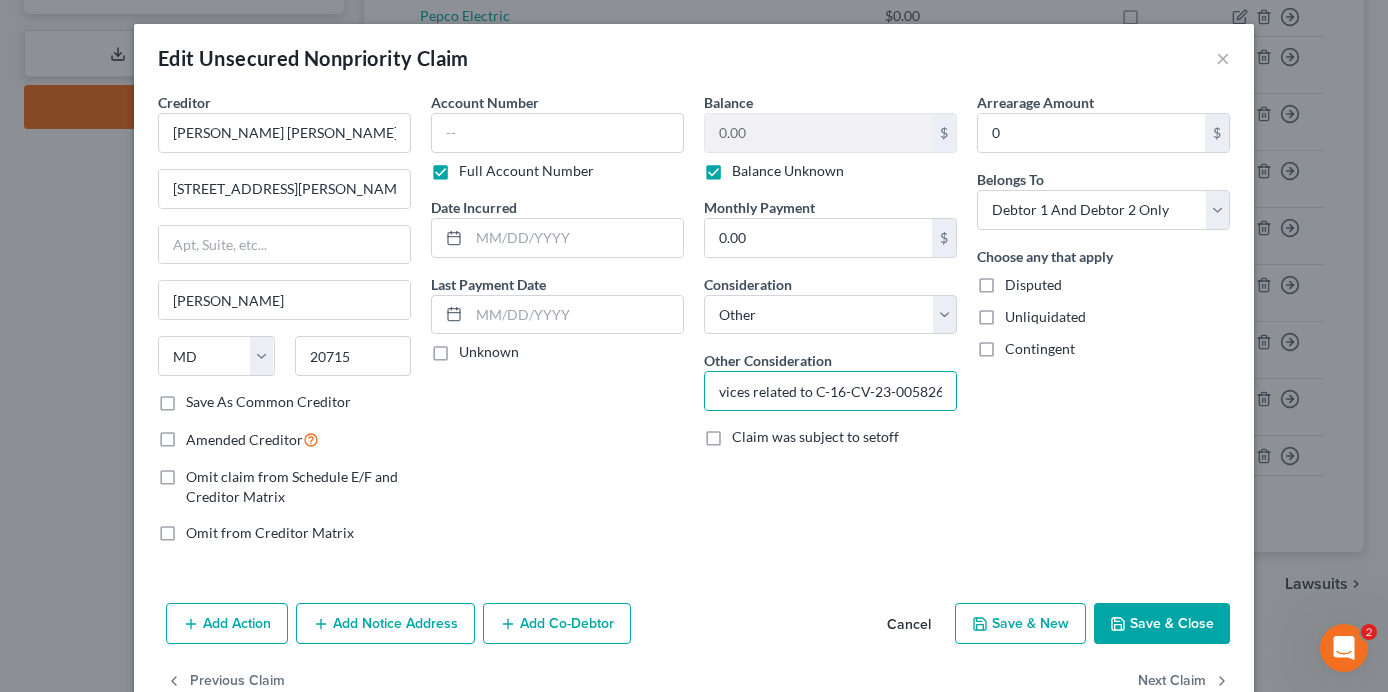 click on "Cancel" at bounding box center [909, 625] 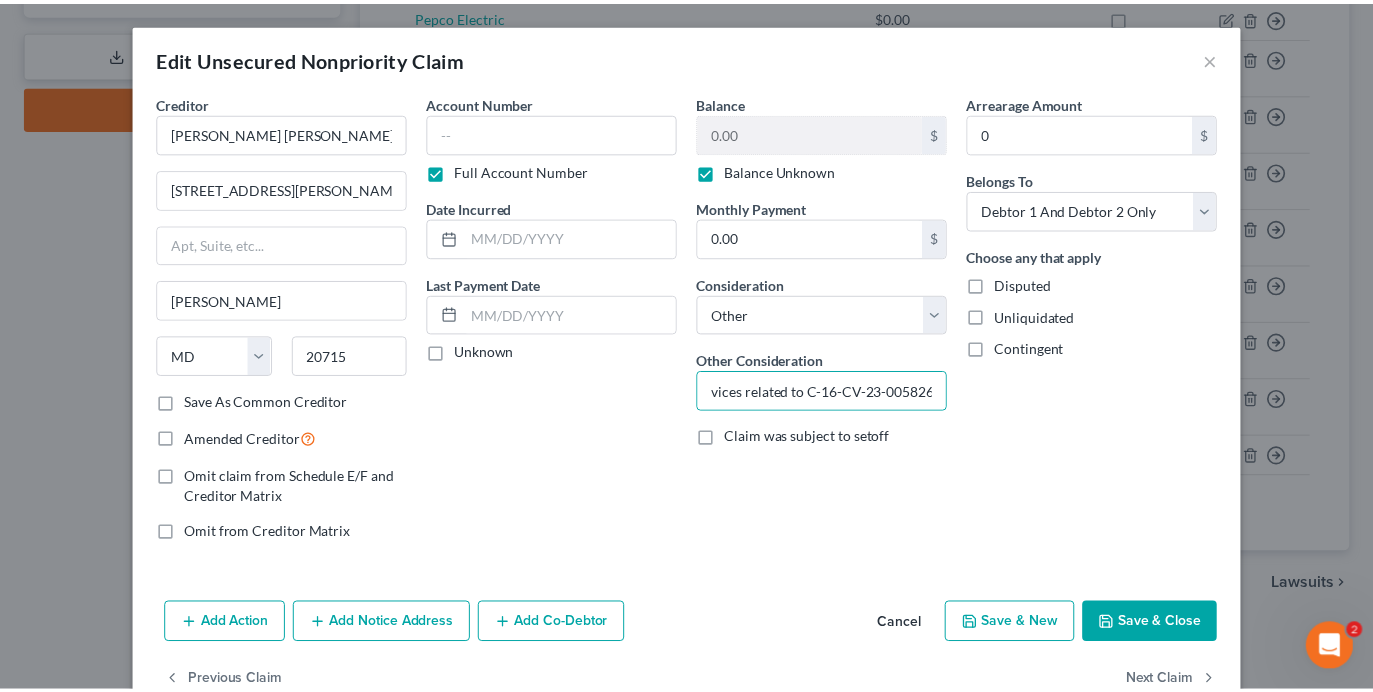 scroll, scrollTop: 0, scrollLeft: 0, axis: both 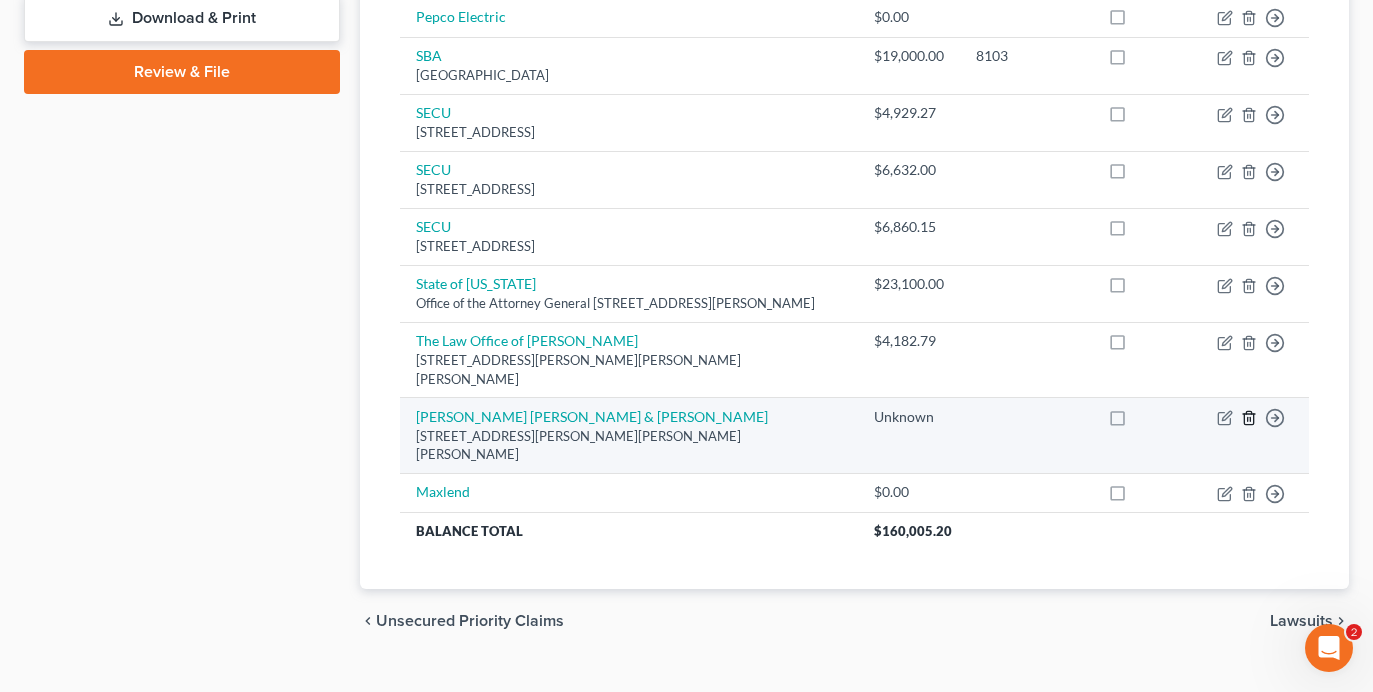 click 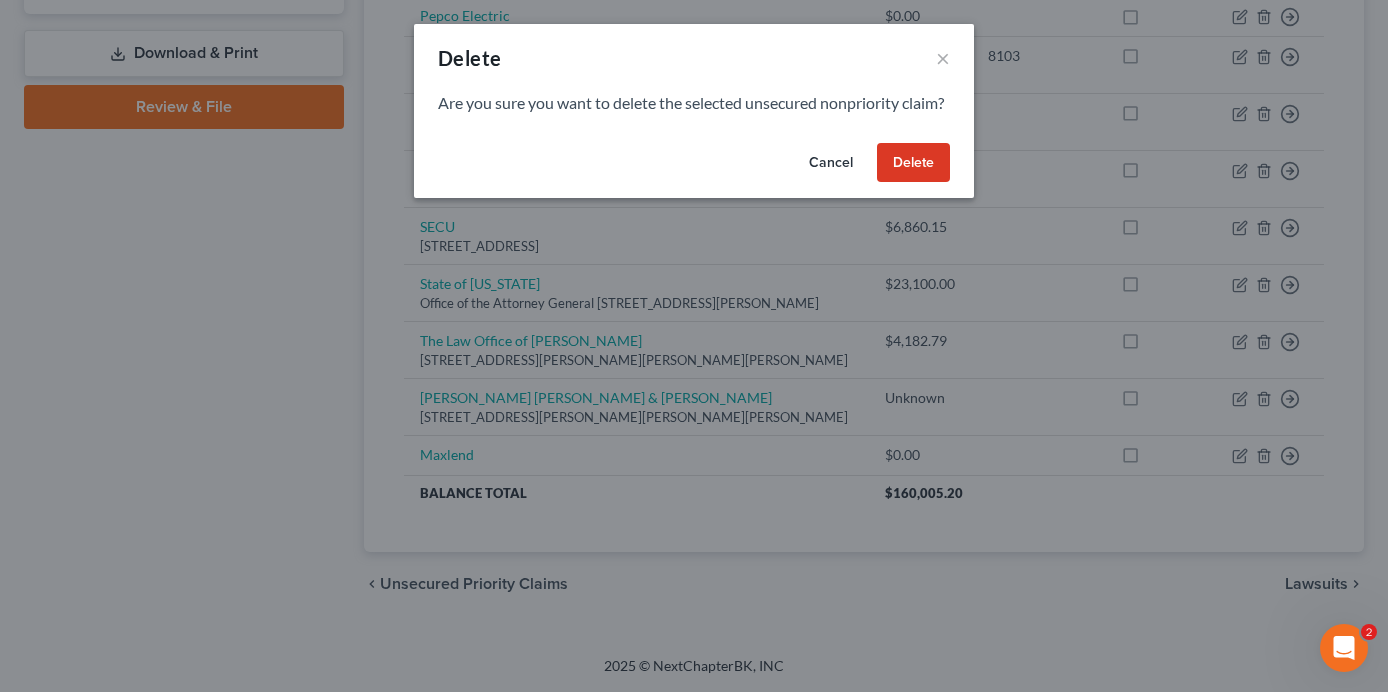click on "Cancel" at bounding box center [831, 163] 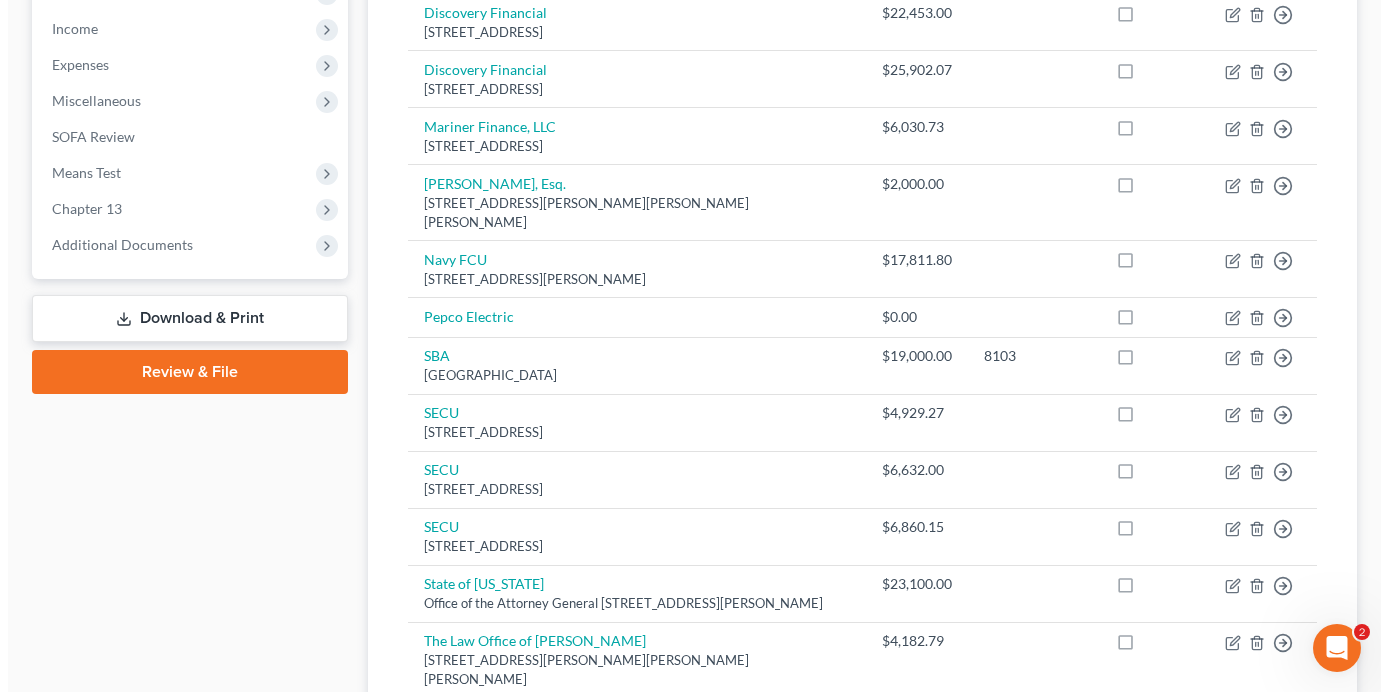 scroll, scrollTop: 929, scrollLeft: 0, axis: vertical 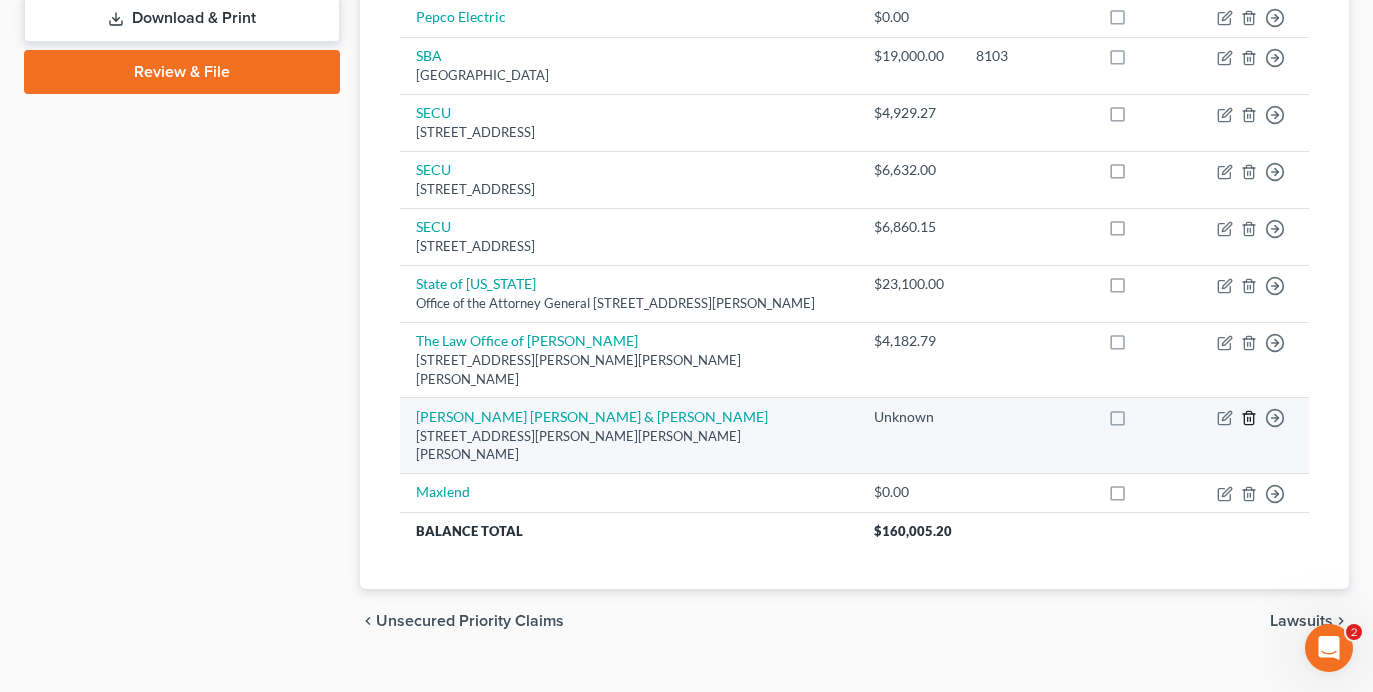 click 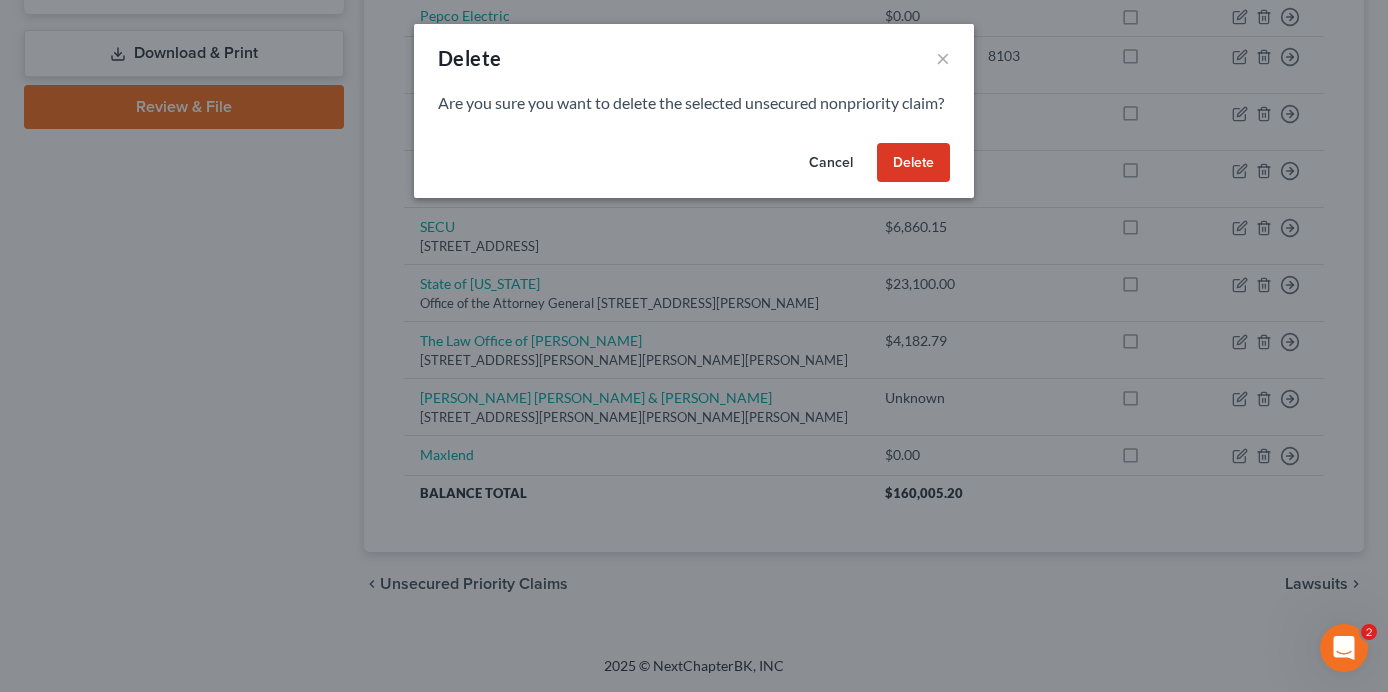 click on "Delete" at bounding box center [913, 163] 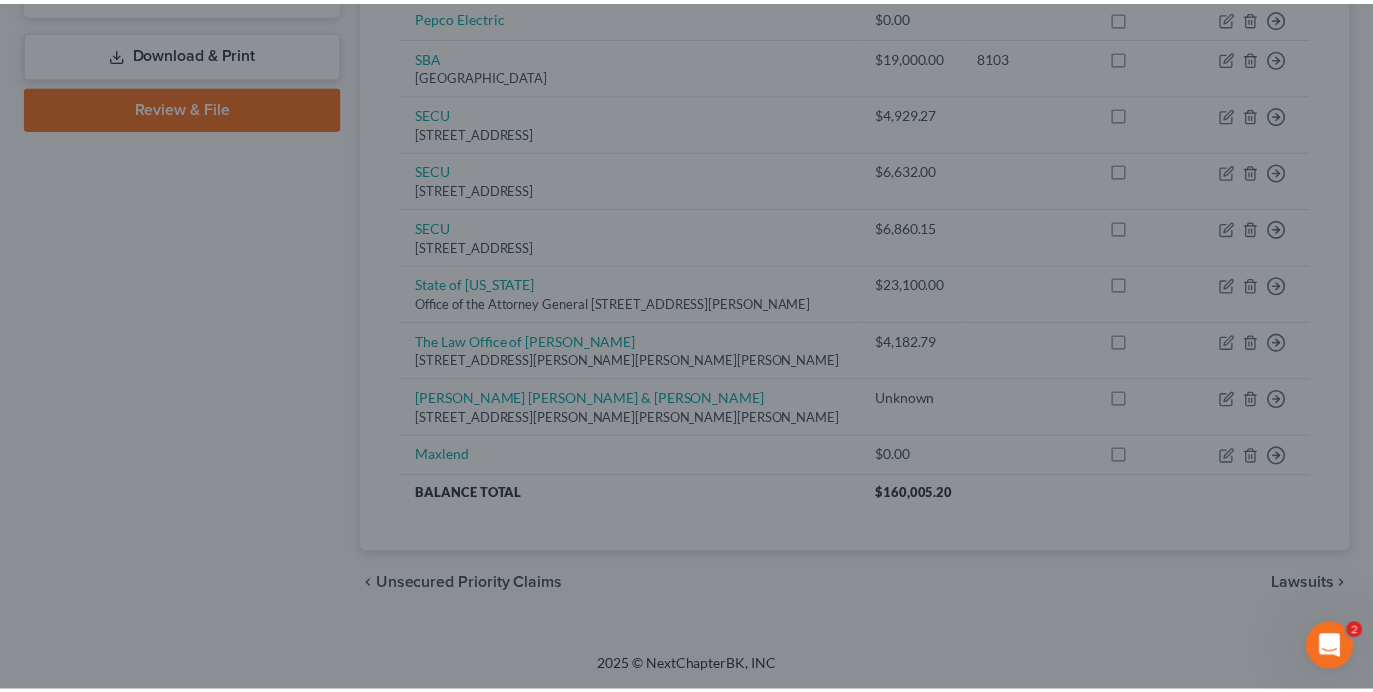 scroll, scrollTop: 872, scrollLeft: 0, axis: vertical 